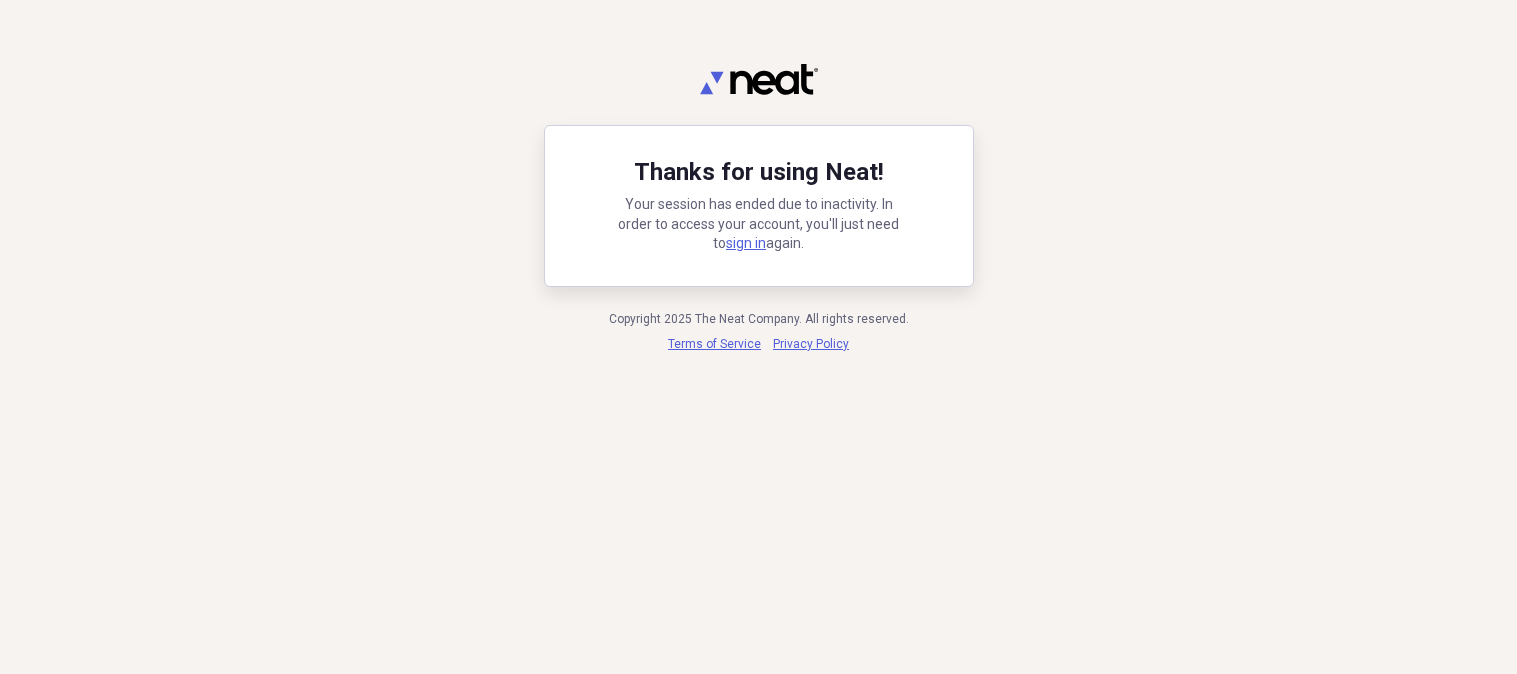scroll, scrollTop: 0, scrollLeft: 0, axis: both 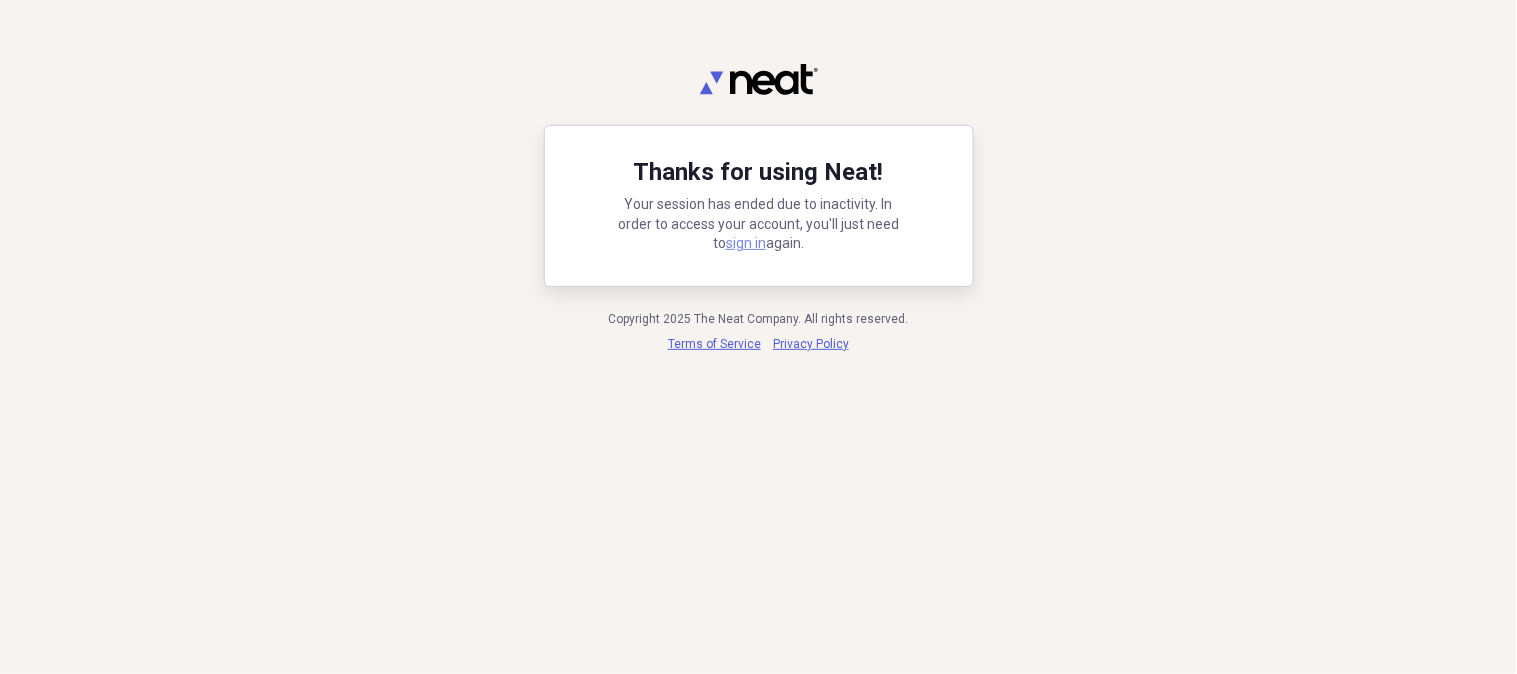 click on "sign in" at bounding box center (746, 243) 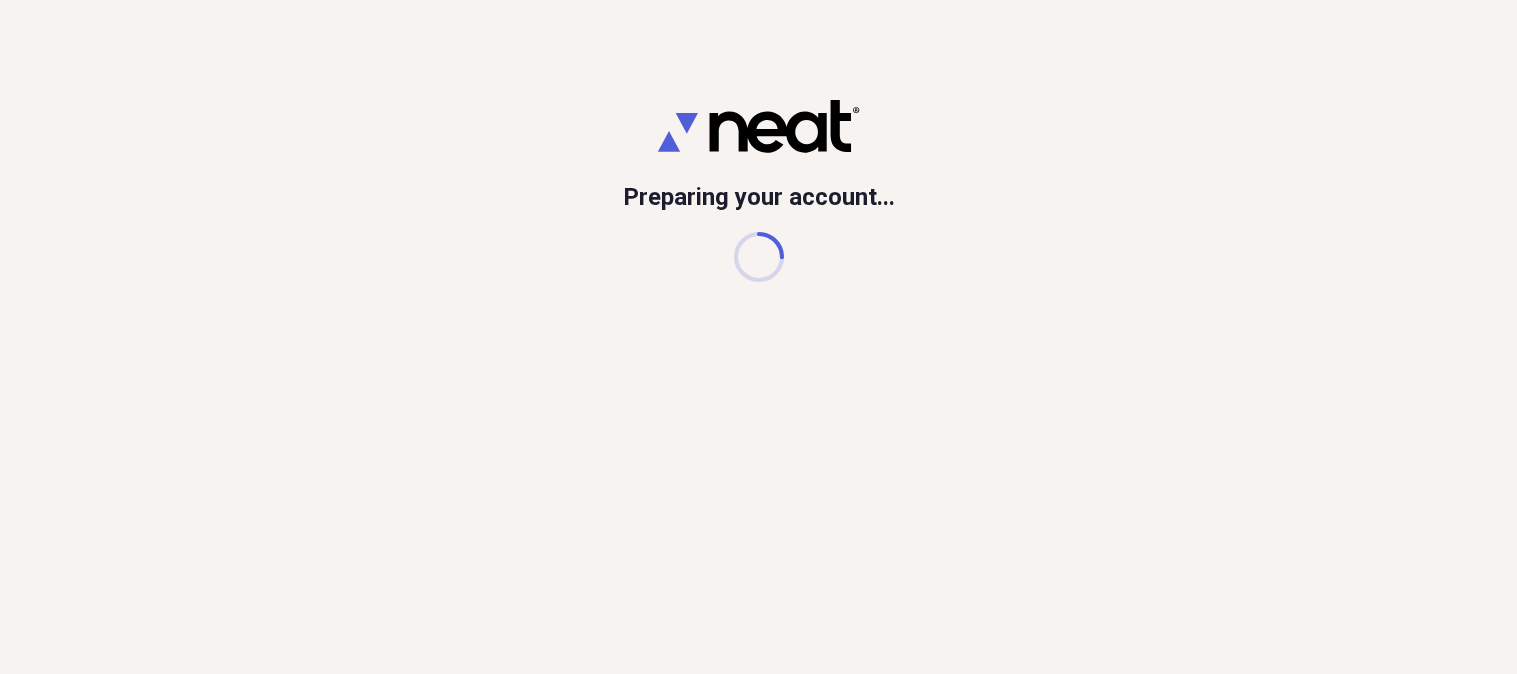 scroll, scrollTop: 0, scrollLeft: 0, axis: both 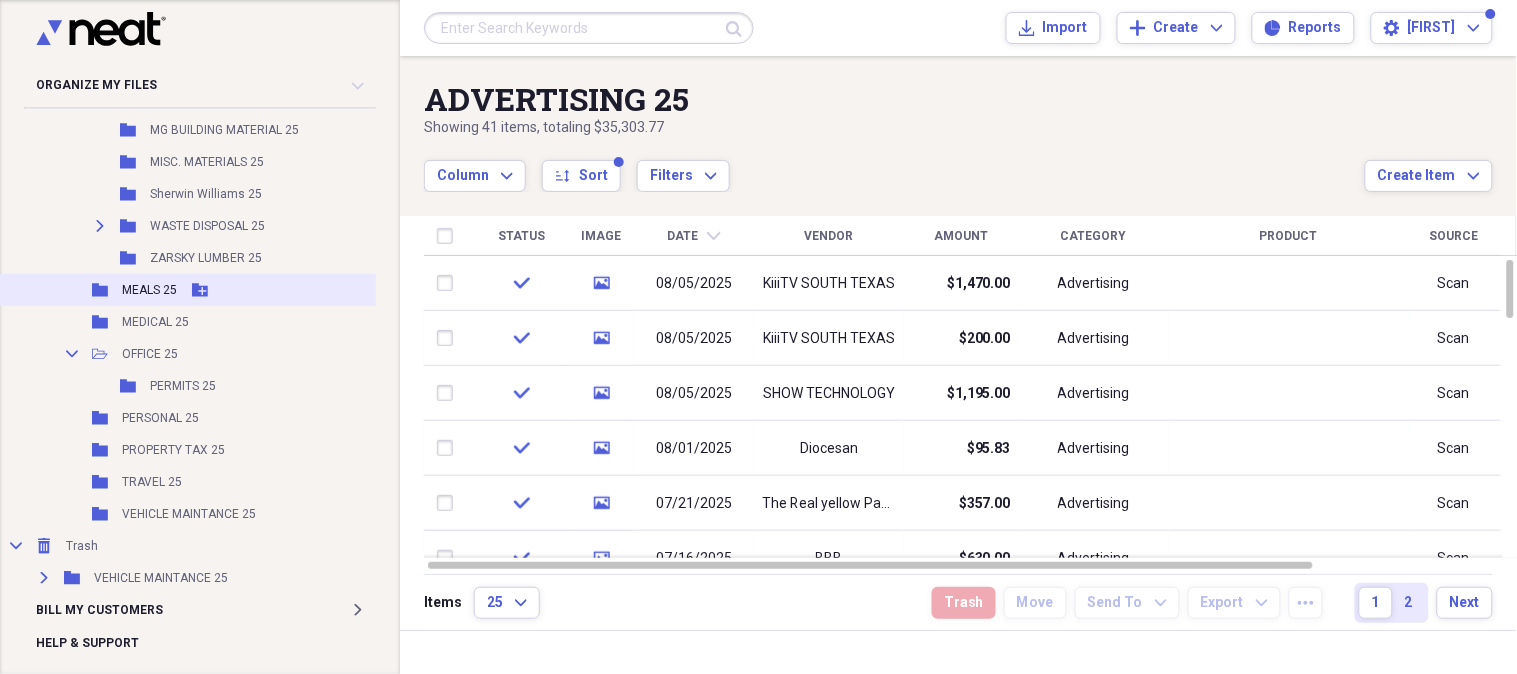 click on "MEALS 25" at bounding box center [149, 290] 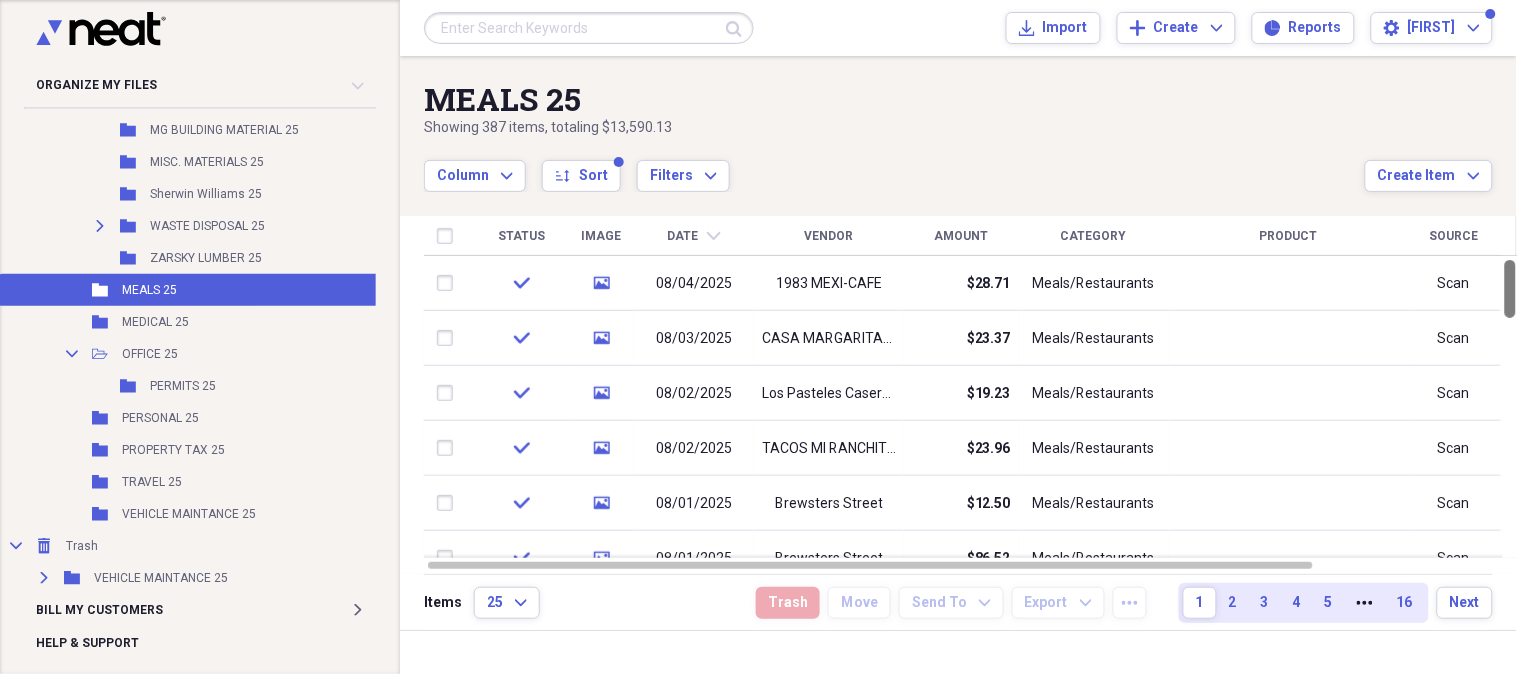 drag, startPoint x: 1511, startPoint y: 278, endPoint x: 1505, endPoint y: 257, distance: 21.84033 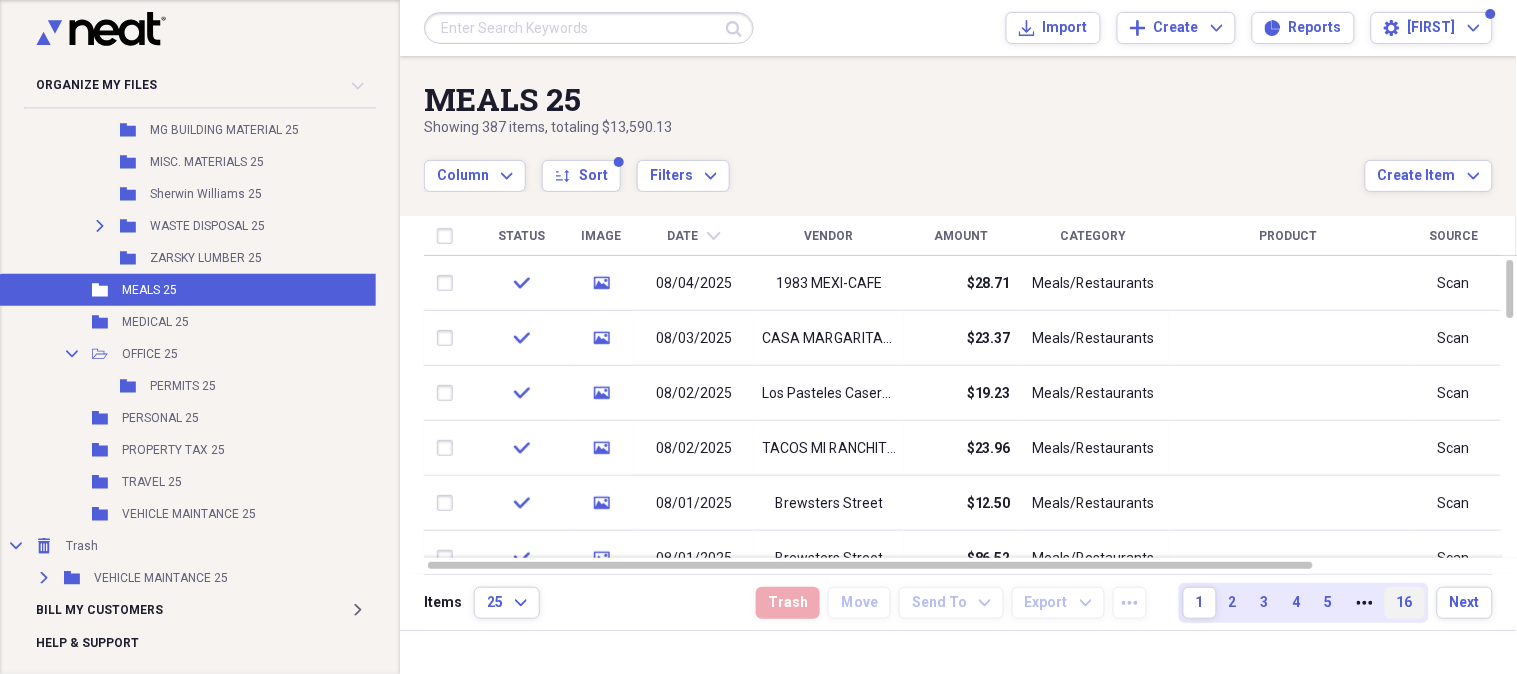 click on "16" at bounding box center (1405, 603) 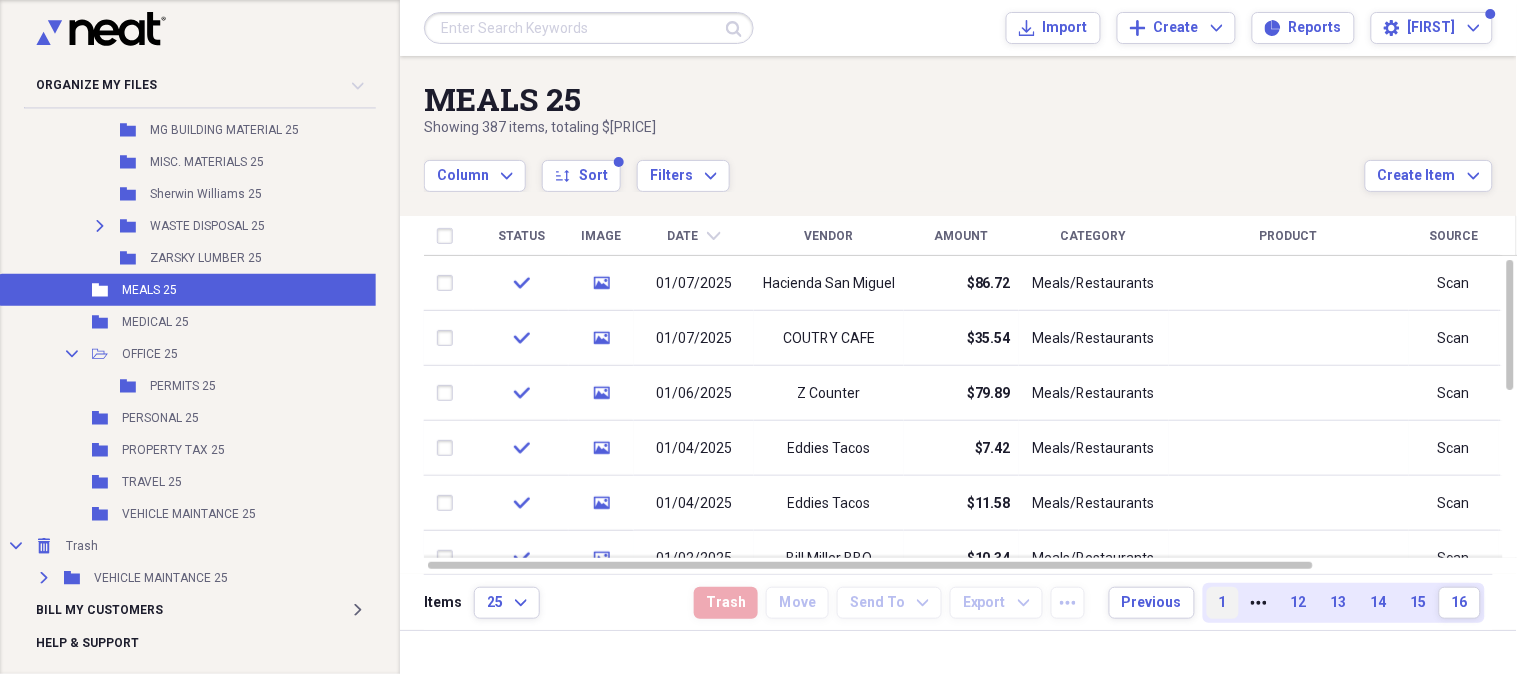 click on "1" at bounding box center (1223, 603) 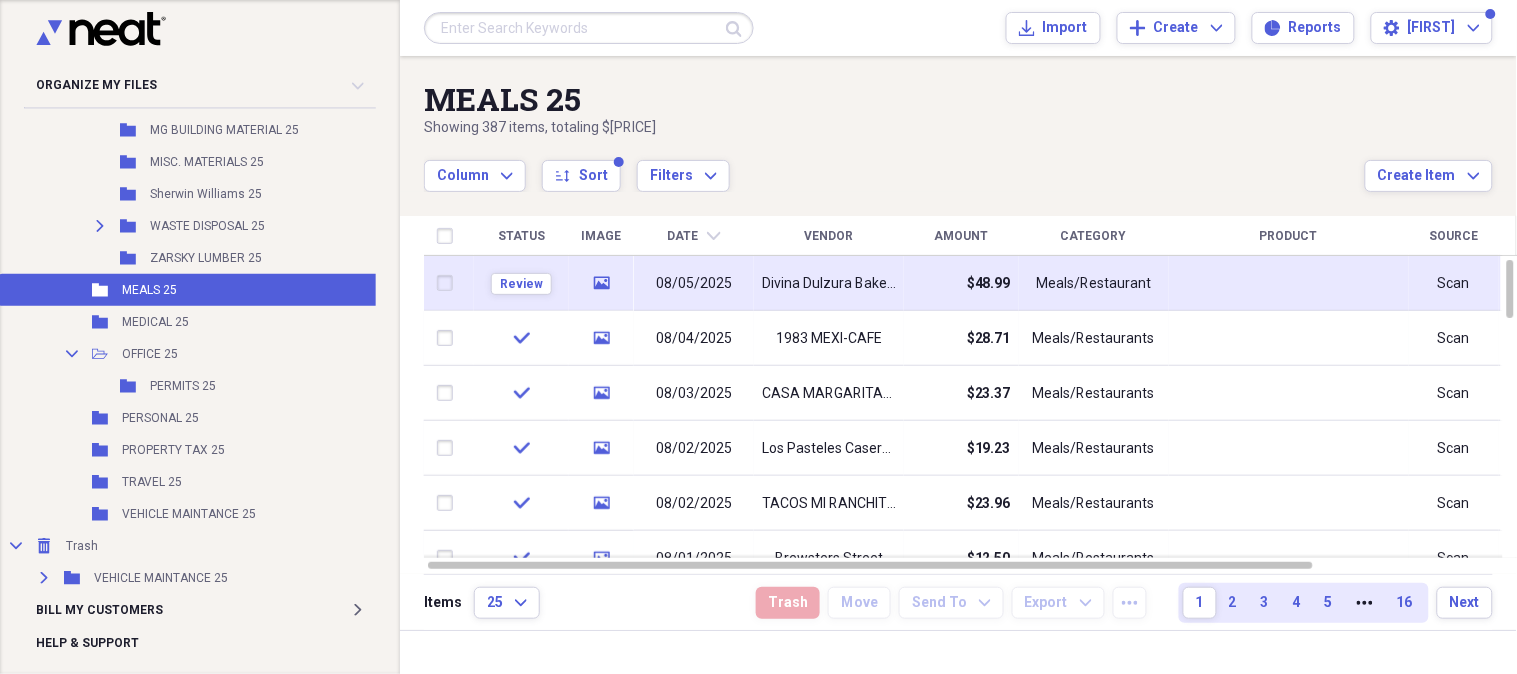 click on "08/05/2025" at bounding box center (694, 284) 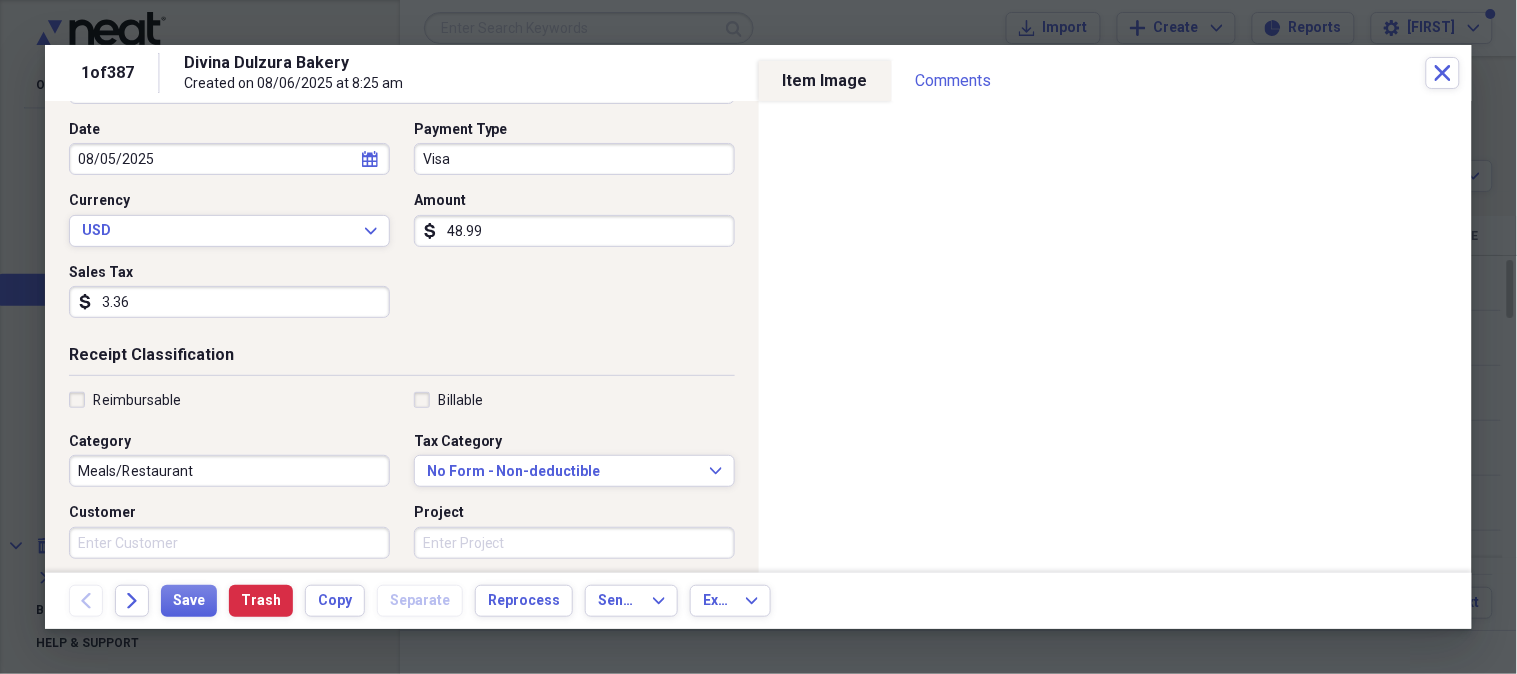 scroll, scrollTop: 238, scrollLeft: 0, axis: vertical 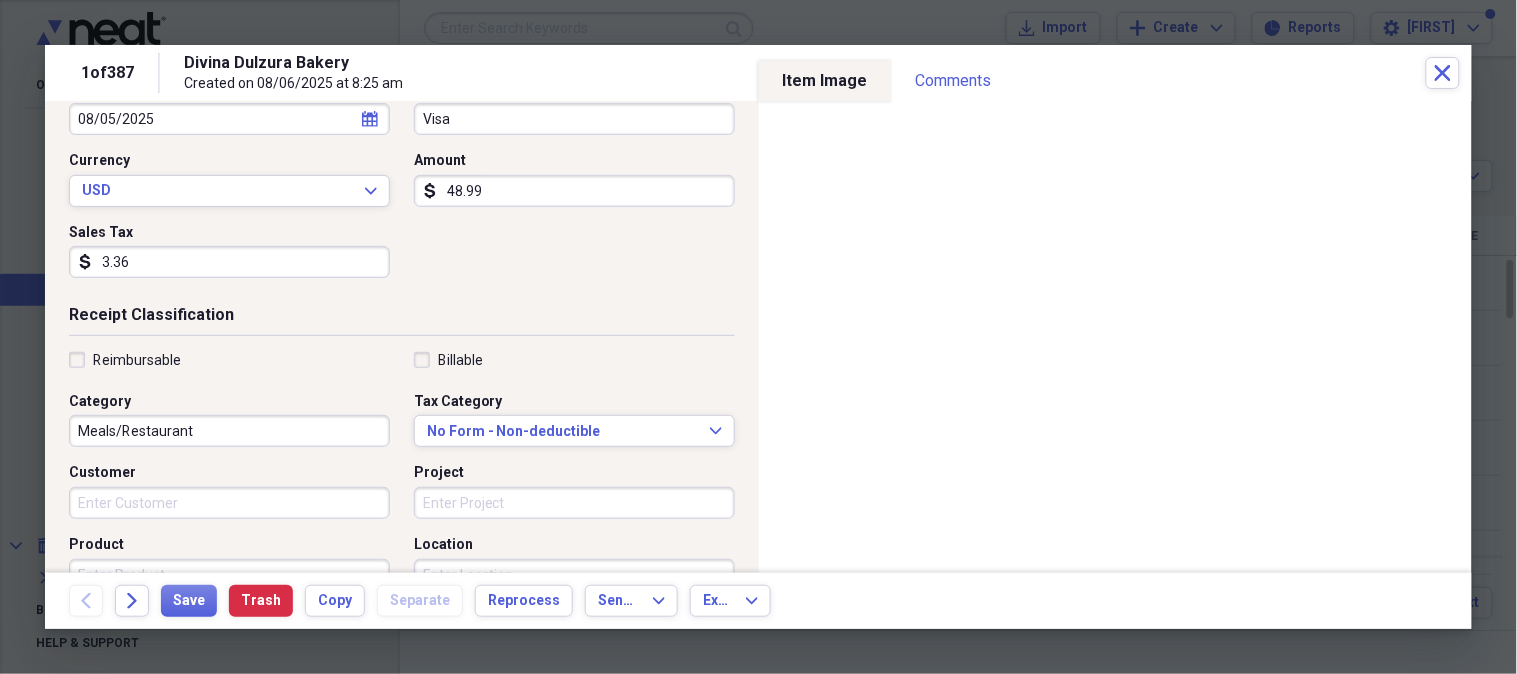 click on "Meals/Restaurant" at bounding box center [229, 431] 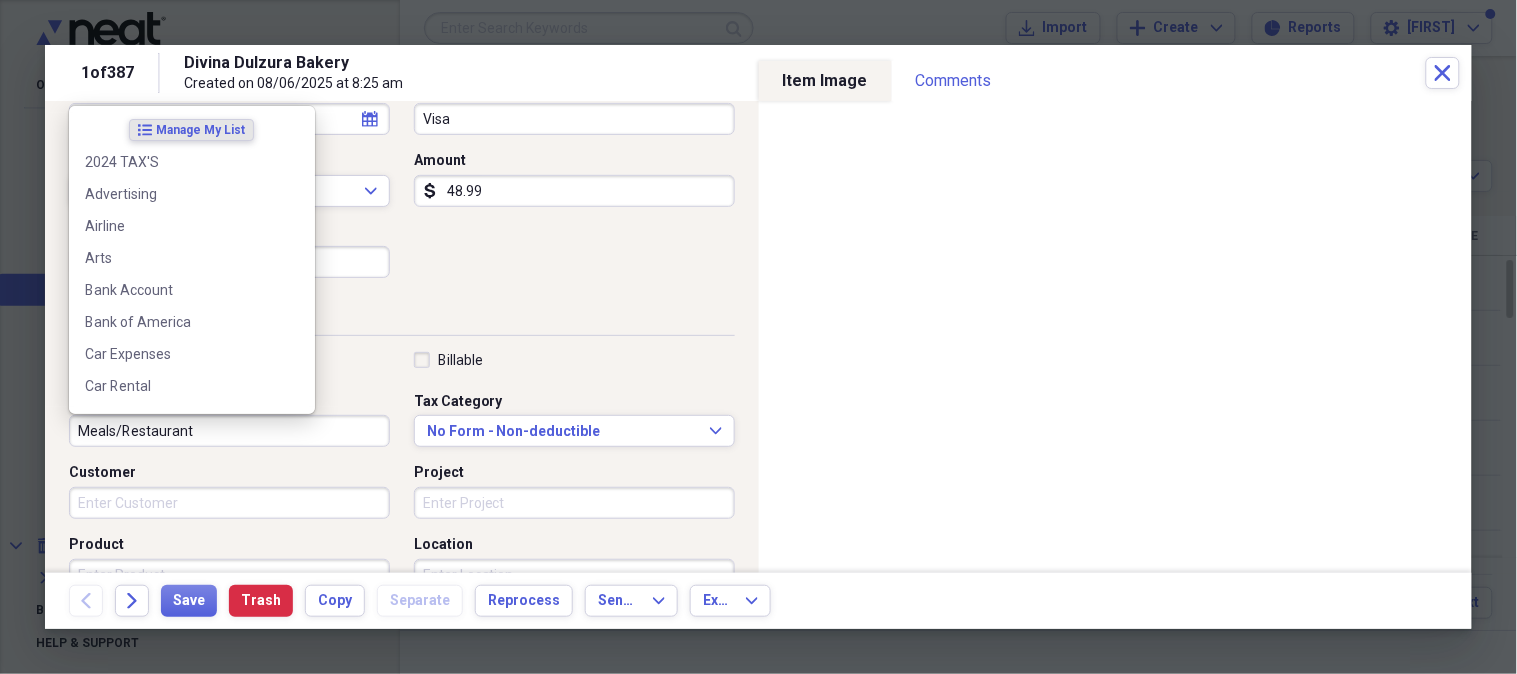 click on "Meals/Restaurant" at bounding box center [229, 431] 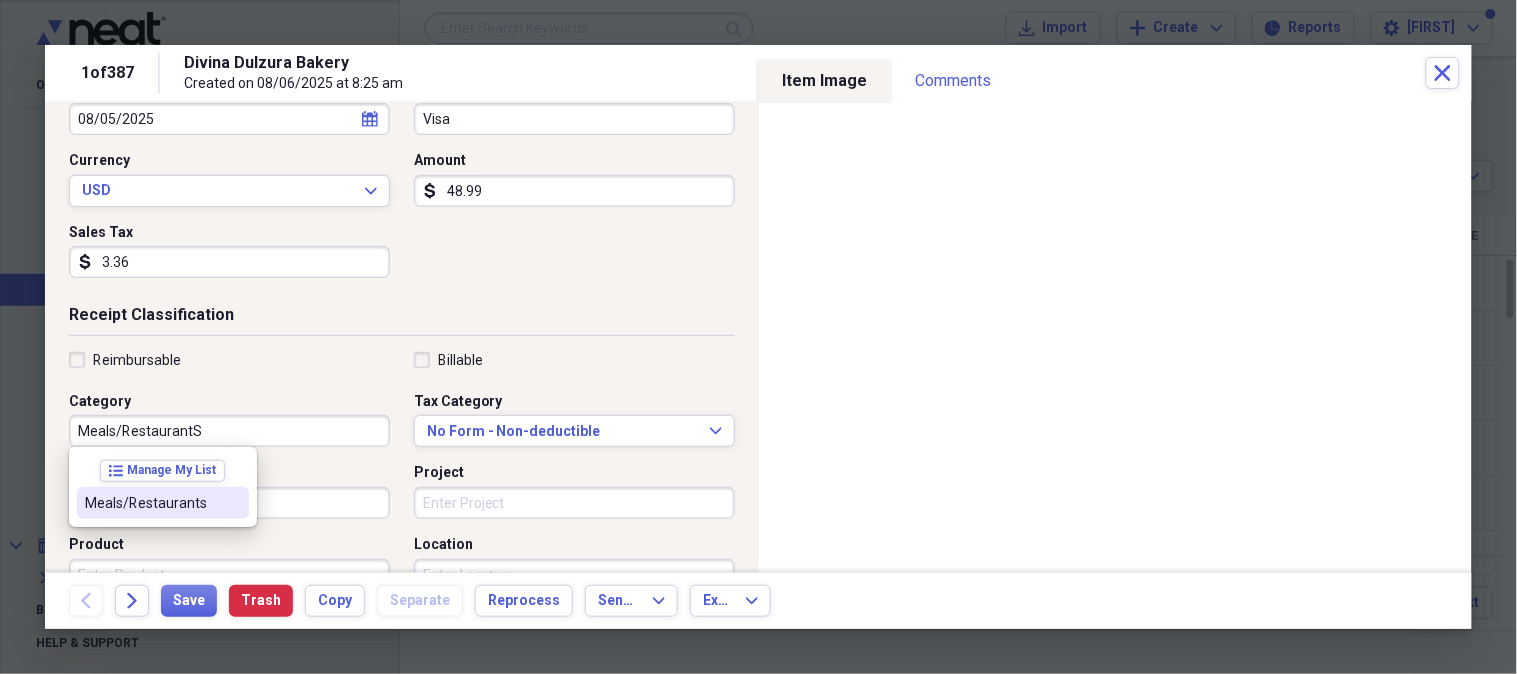 click on "Meals/Restaurants" at bounding box center [151, 503] 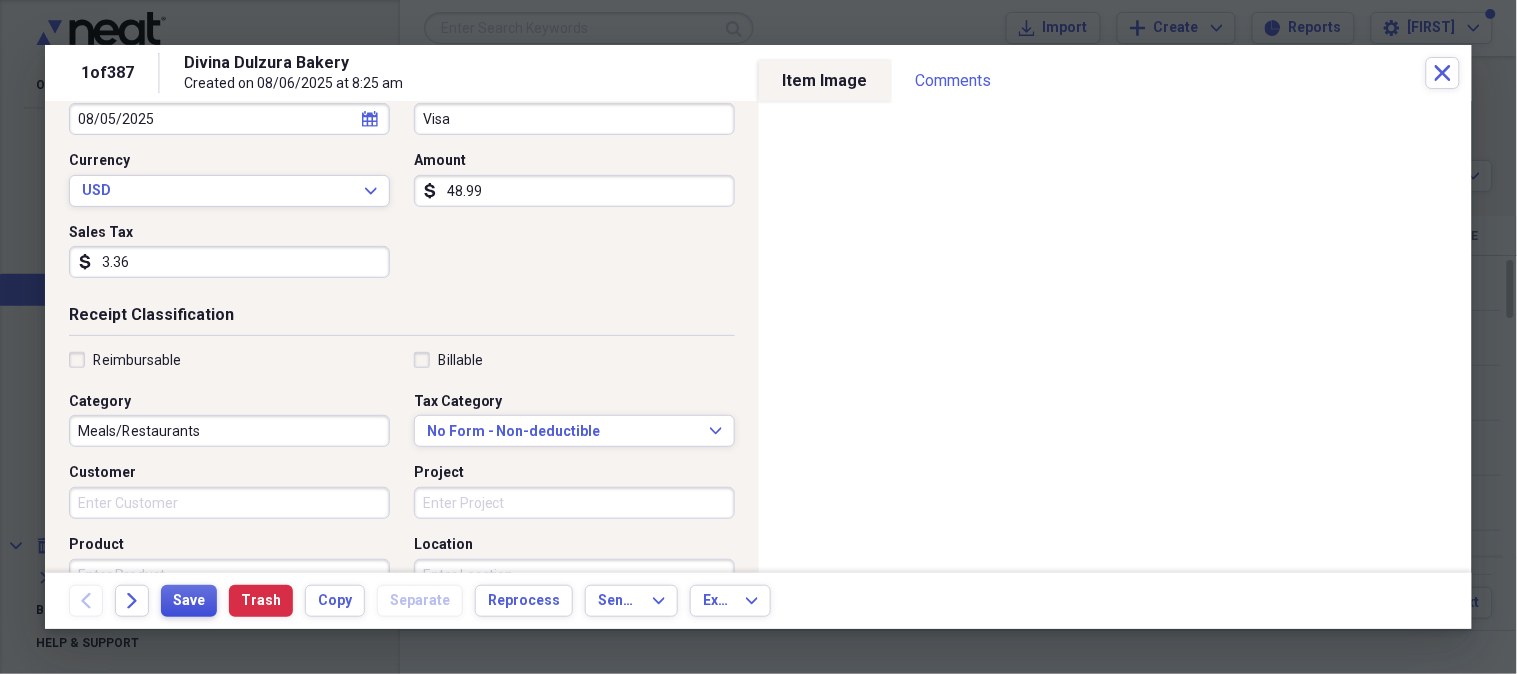 click on "Save" at bounding box center (189, 601) 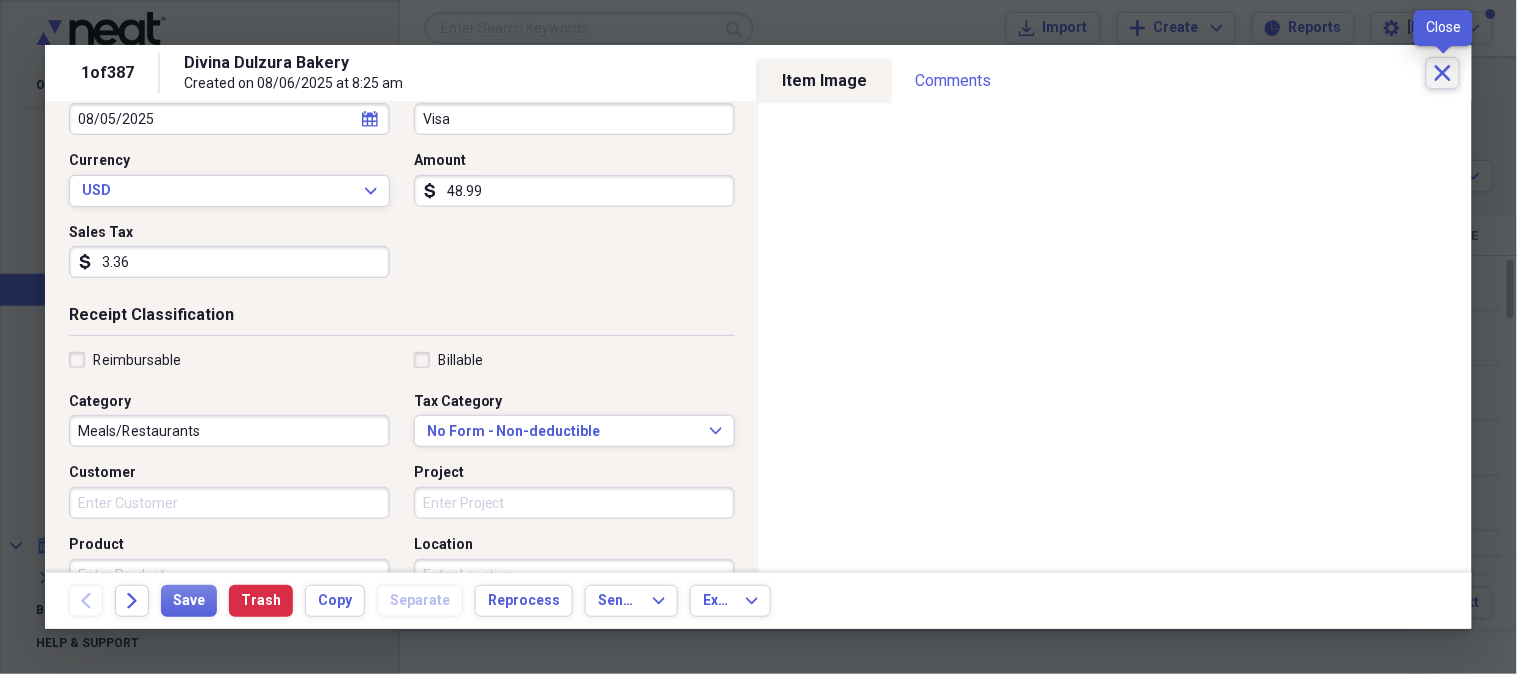 click on "Close" 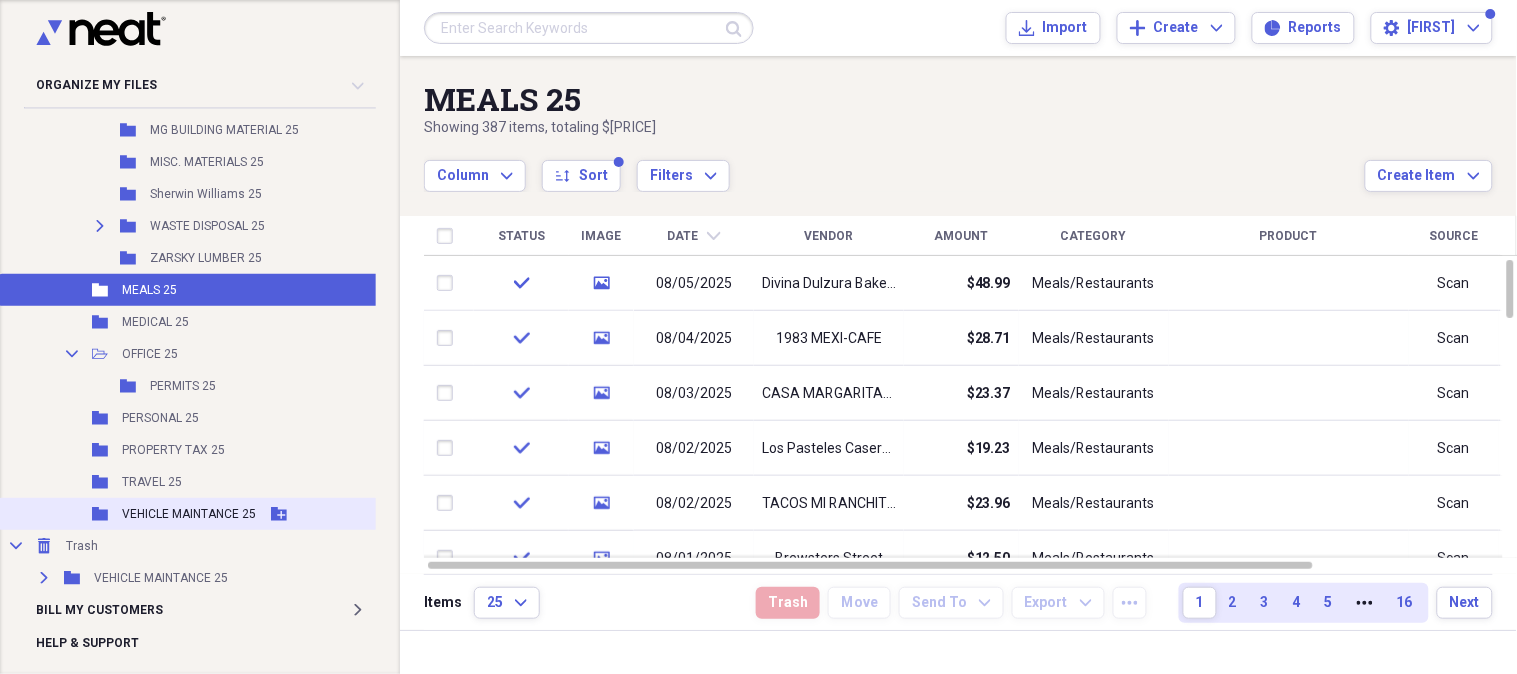 click on "VEHICLE  MAINTANCE 25" at bounding box center (189, 514) 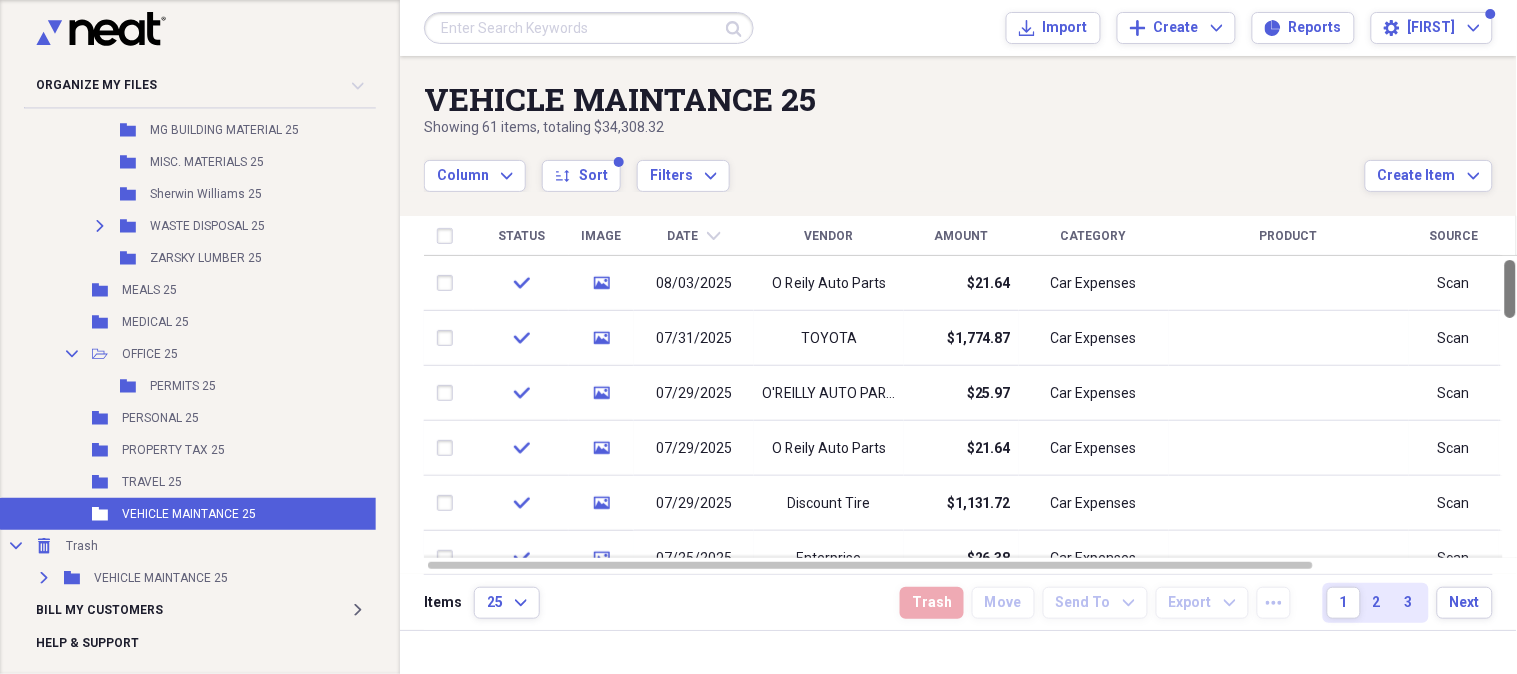 drag, startPoint x: 1513, startPoint y: 281, endPoint x: 1500, endPoint y: 252, distance: 31.780497 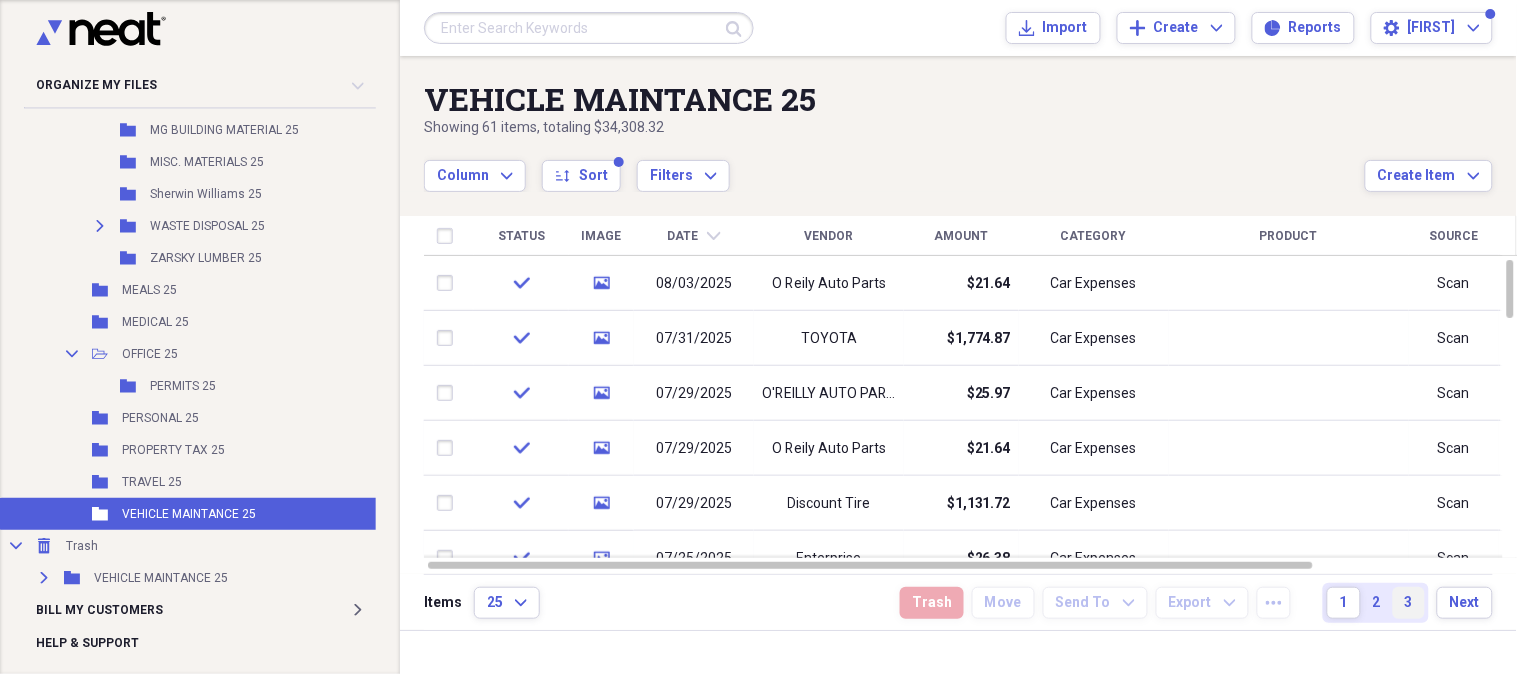 click on "3" at bounding box center (1409, 603) 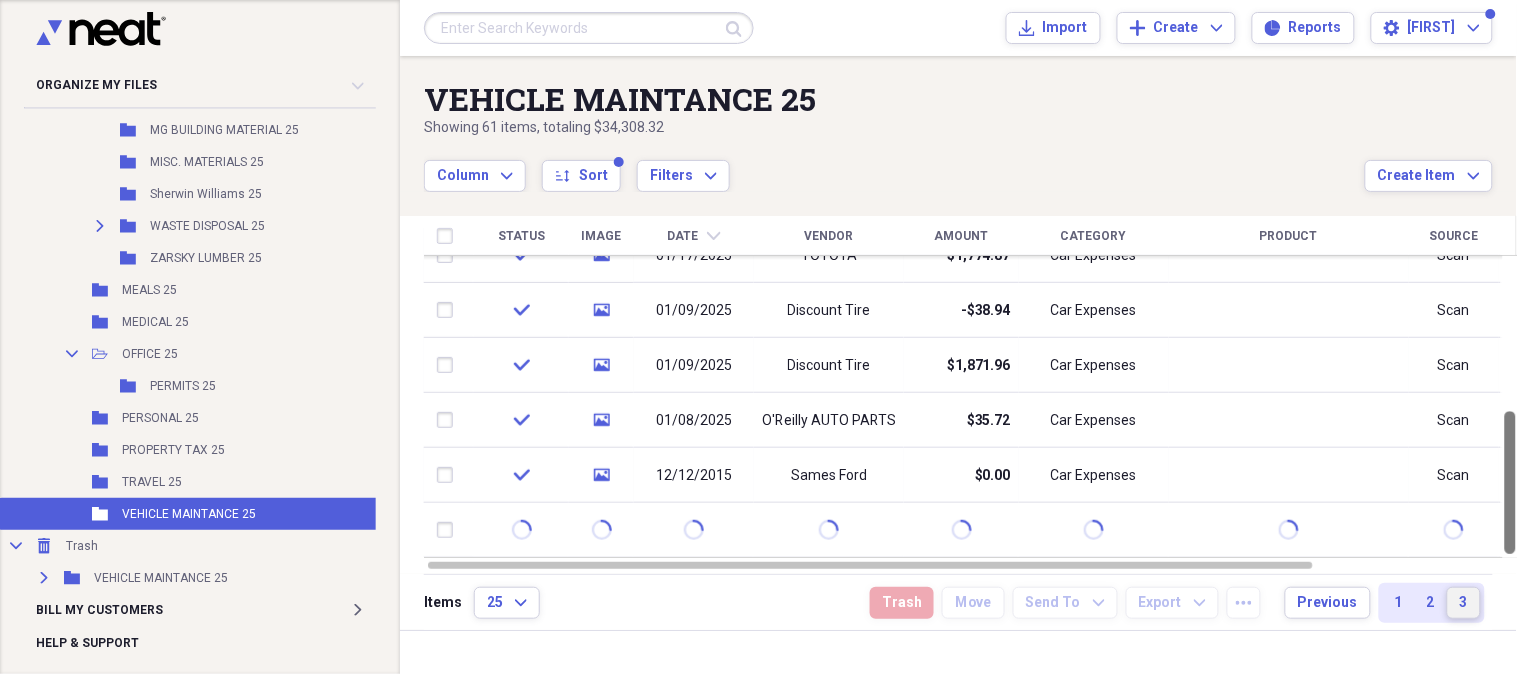 drag, startPoint x: 1508, startPoint y: 320, endPoint x: 1516, endPoint y: 713, distance: 393.08142 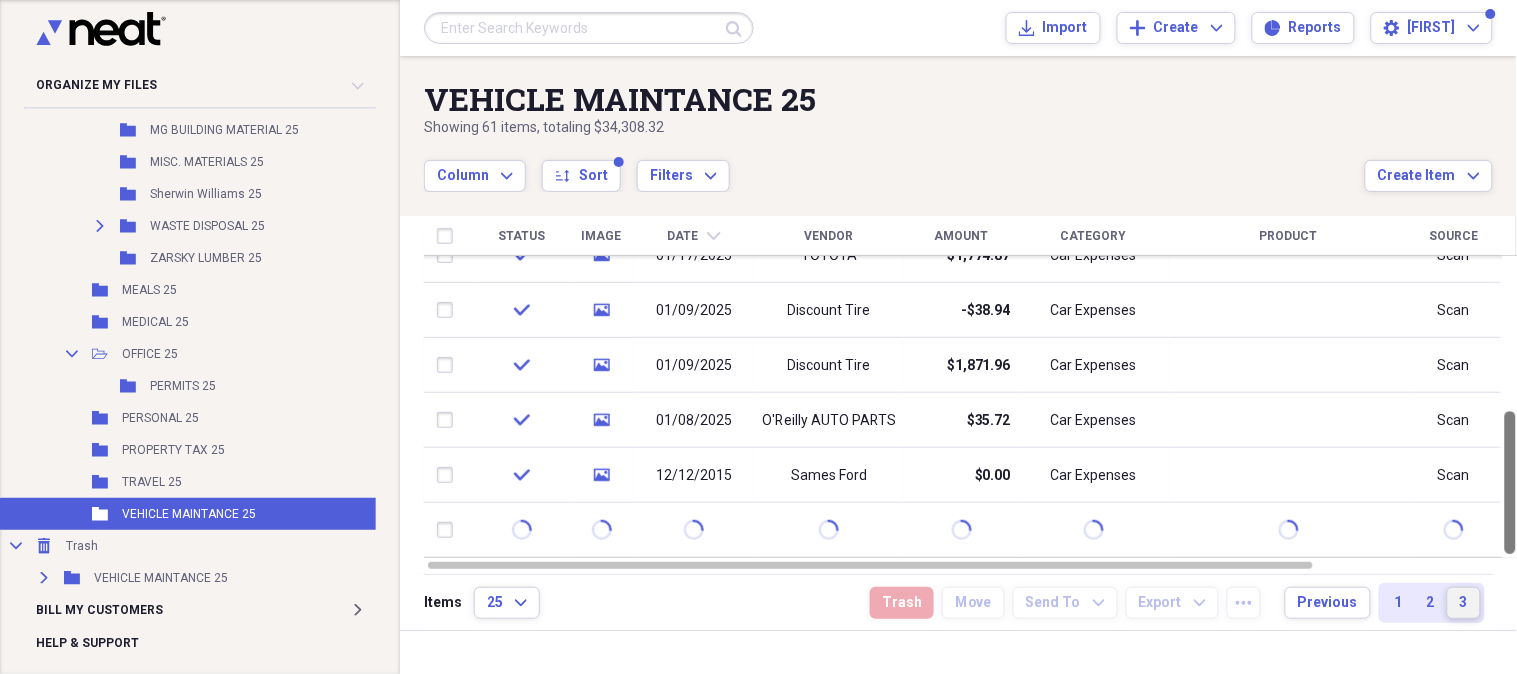 click on "Organize My Files 99+ Collapse Unfiled Needs Review 99+ Unfiled All Files Unfiled Unfiled Unfiled Saved Reports Collapse My Cabinet My Cabinet Add Folder Expand Folder 2016 Add Folder Expand Folder 2017 Add Folder Expand Folder 2018 Add Folder Expand Folder 2019 Add Folder Expand Folder 2021 Add Folder Expand Folder 2022 Add Folder Collapse Open Folder 2023 Add Folder Folder Advertising 23 Add Folder Expand Folder Bank Accounts 23 Add Folder Folder Contractors 23 Add Folder Expand Folder Credit Cards 23 Add Folder Folder Donations 23 Add Folder Expand Folder Gas 23 Add Folder Collapse Open Folder Insurance 23 Add Folder Folder Insurance Policies 23 Add Folder Collapse Open Folder Materials 23 Add Folder Folder Abc Supply 23 Add Folder Folder Beacon Roofing 23 Add Folder Folder Contractors Glass 23 Add Folder Folder Four Seasons 23 Add Folder Folder Lancing 23 Add Folder Folder Lowes 23 Add Folder Folder Mg Building Material 23 Add Folder Folder Misc Materials 23 Add Folder Folder Waste Disposal 23 Add Folder" at bounding box center (758, 337) 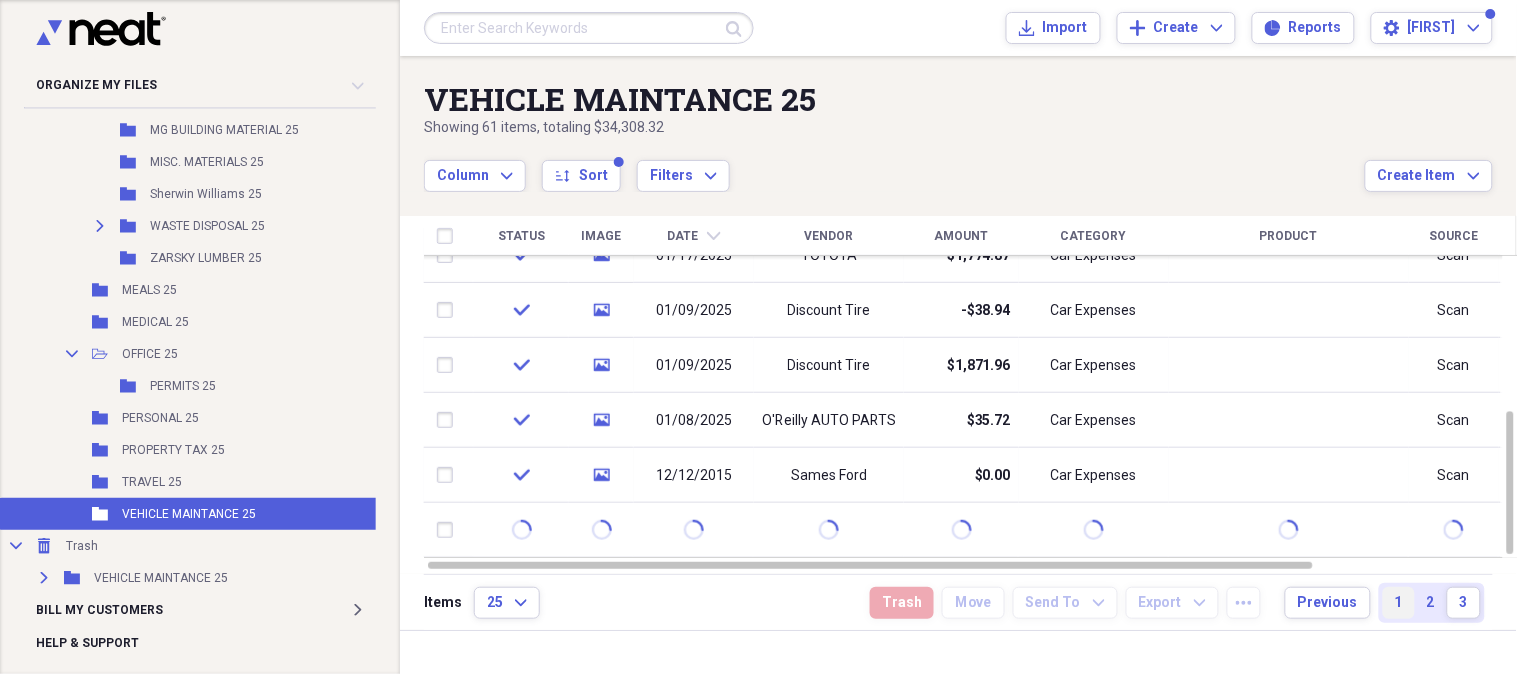 click on "1" at bounding box center (1399, 603) 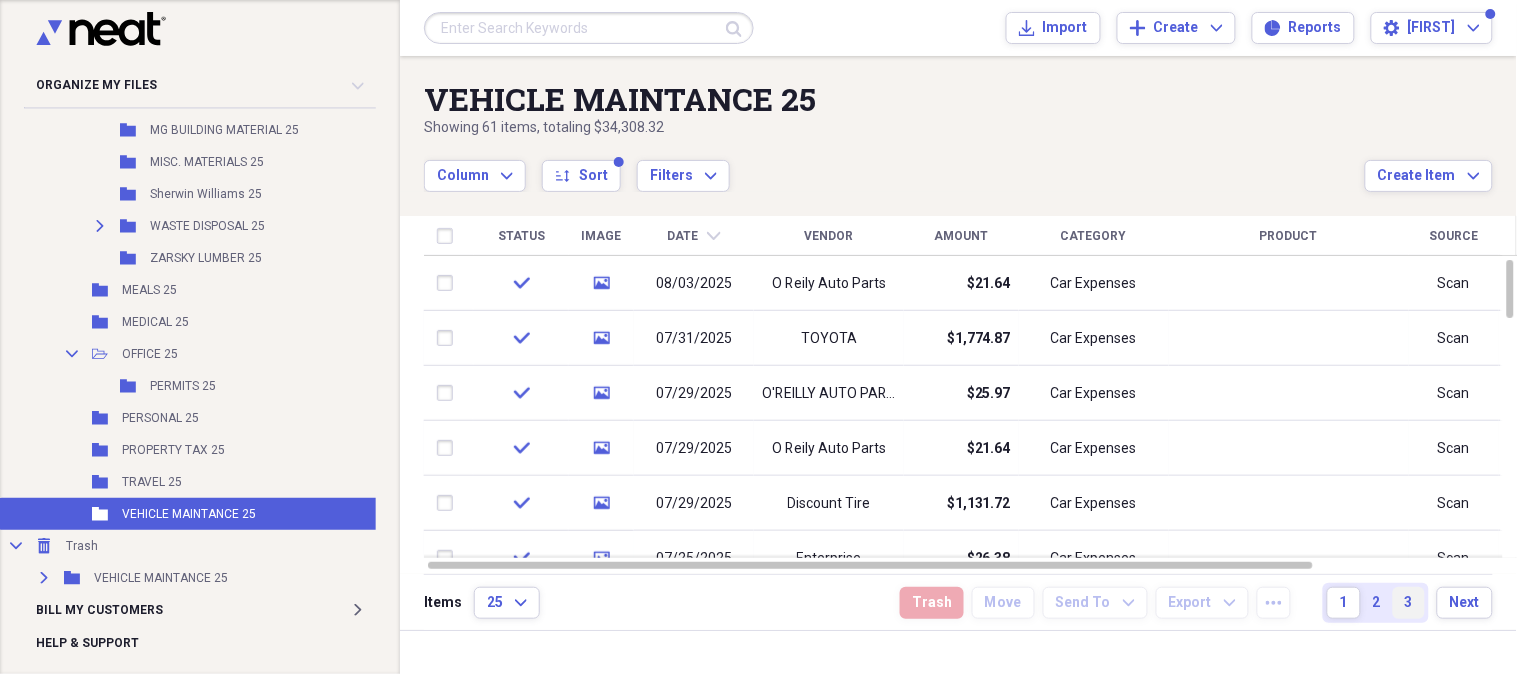 click on "3" at bounding box center (1409, 603) 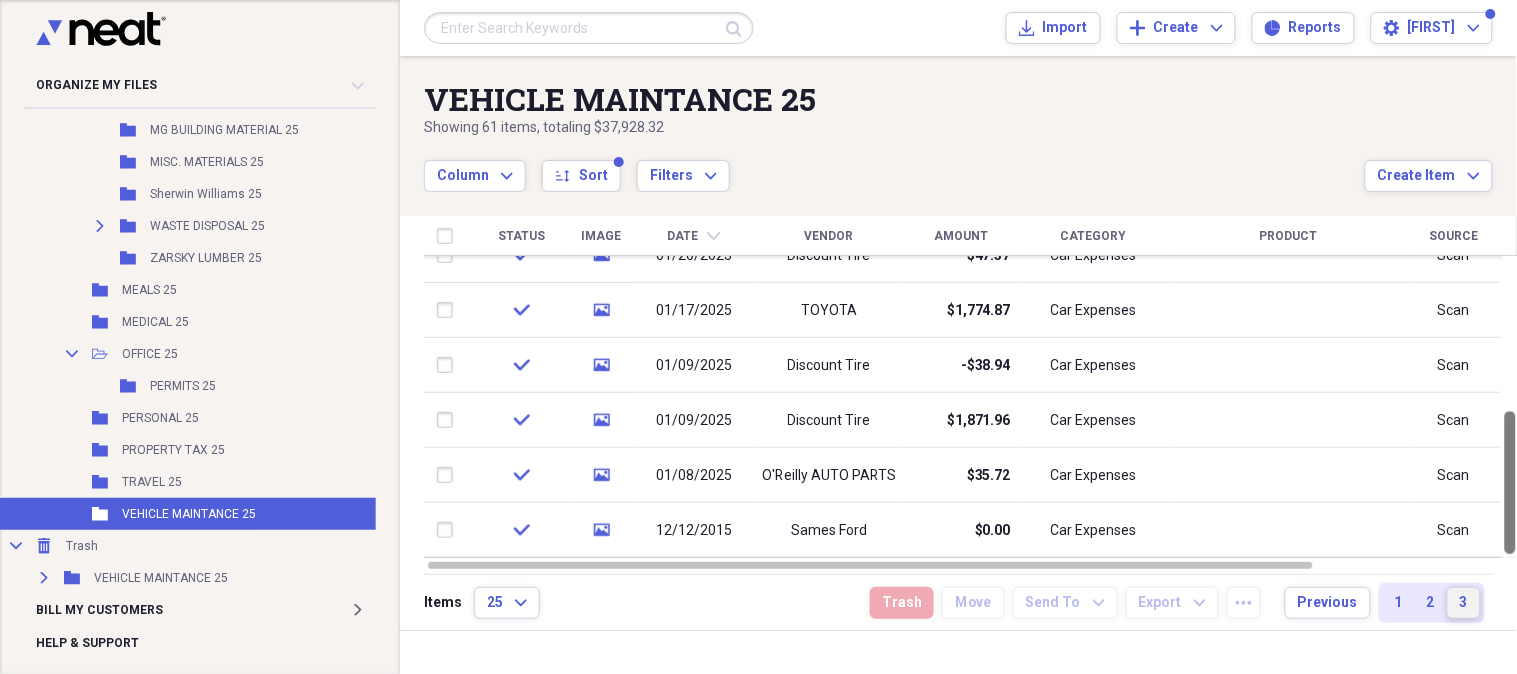 drag, startPoint x: 1507, startPoint y: 340, endPoint x: 1516, endPoint y: 581, distance: 241.16798 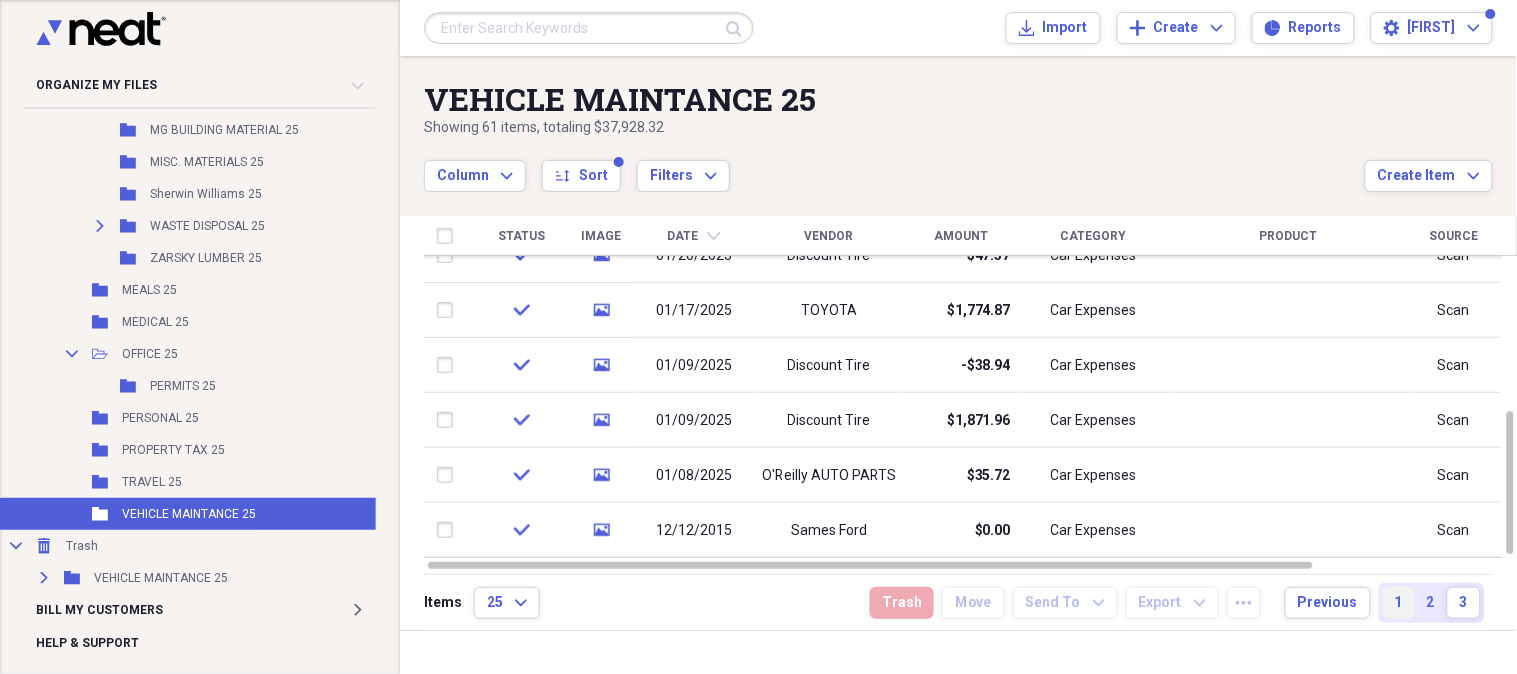 click on "1" at bounding box center [1399, 603] 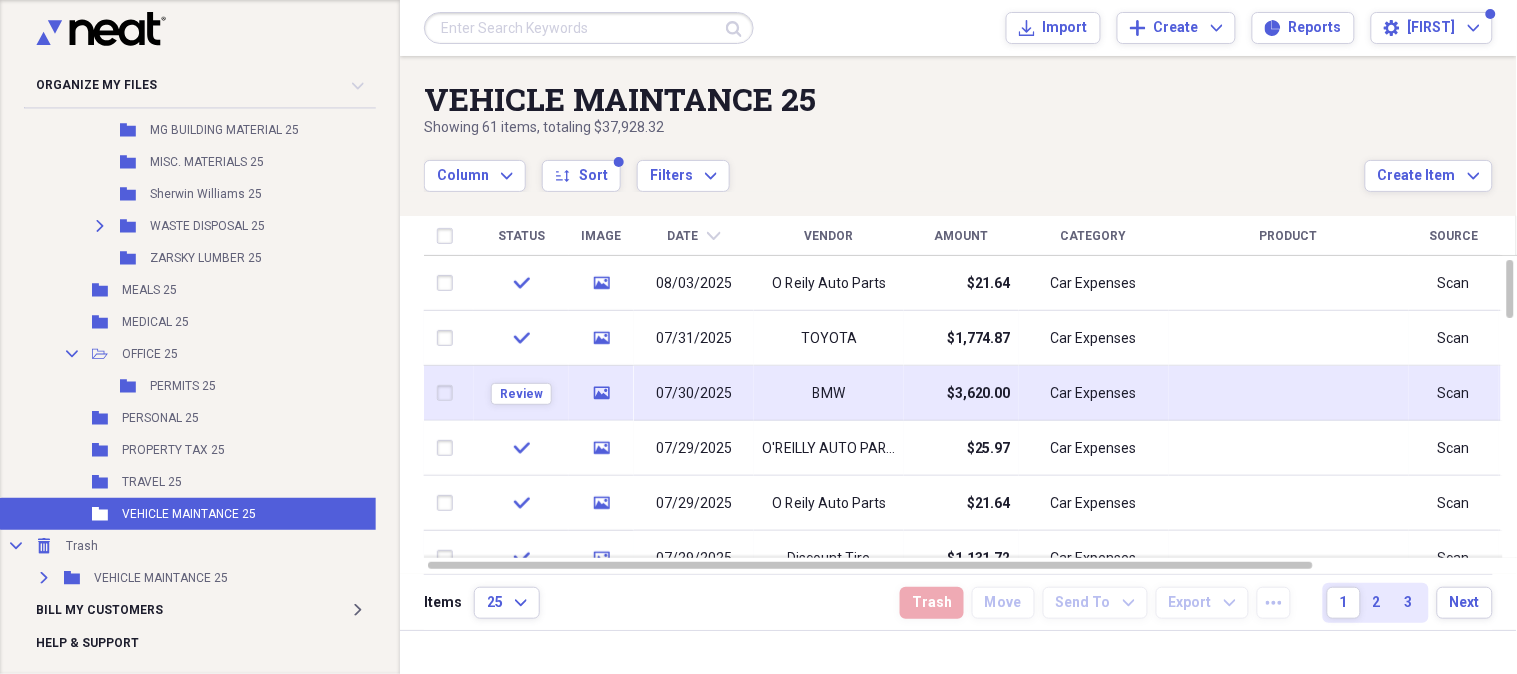 click on "BMW" at bounding box center [829, 394] 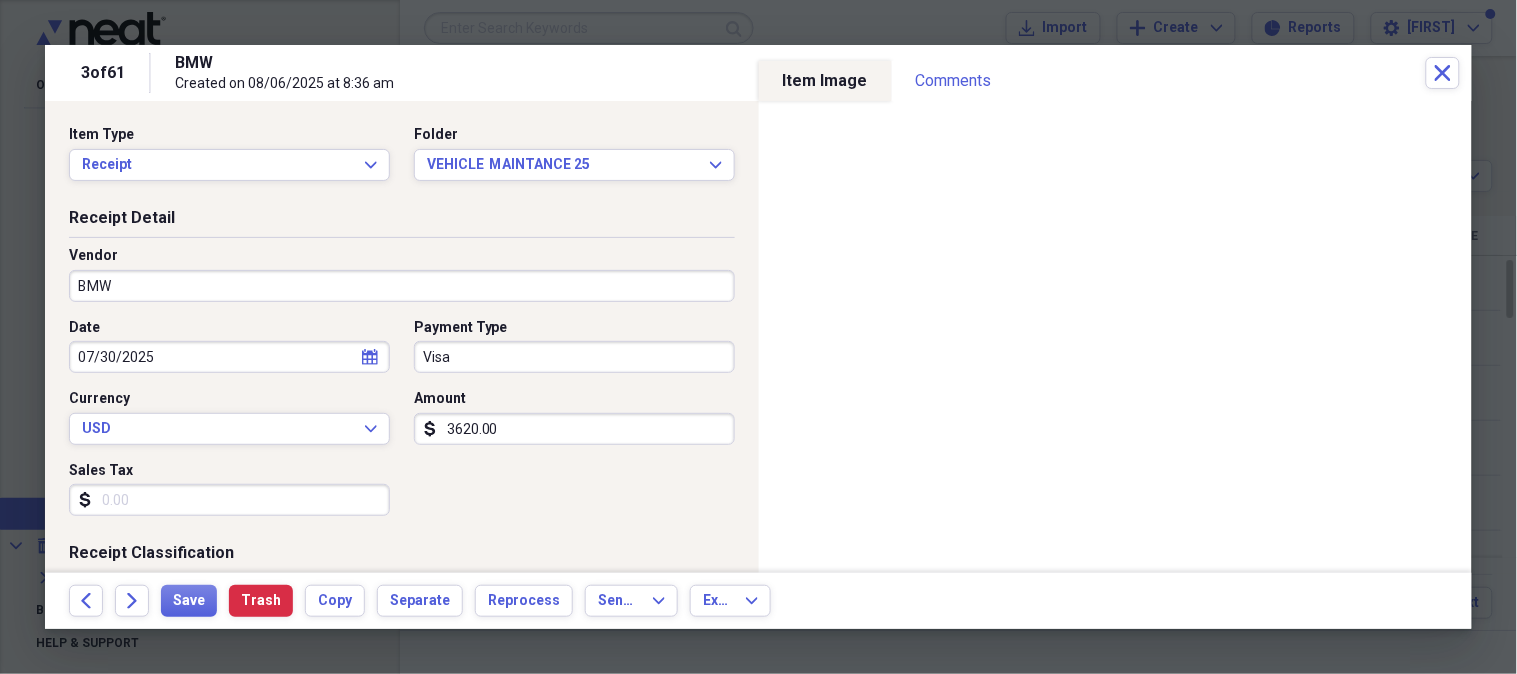 click on "BMW" at bounding box center (402, 286) 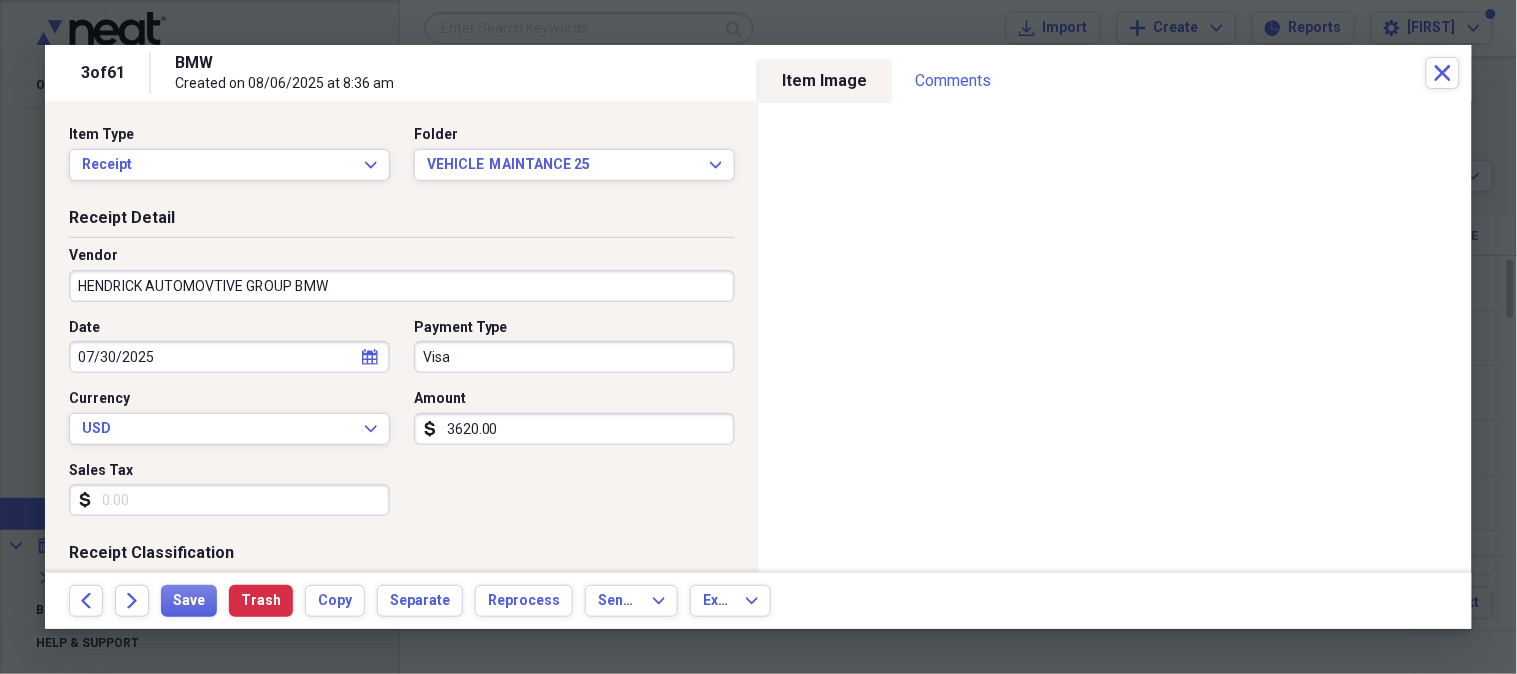 type on "HENDRICK AUTOMOVTIVE GROUP BMW" 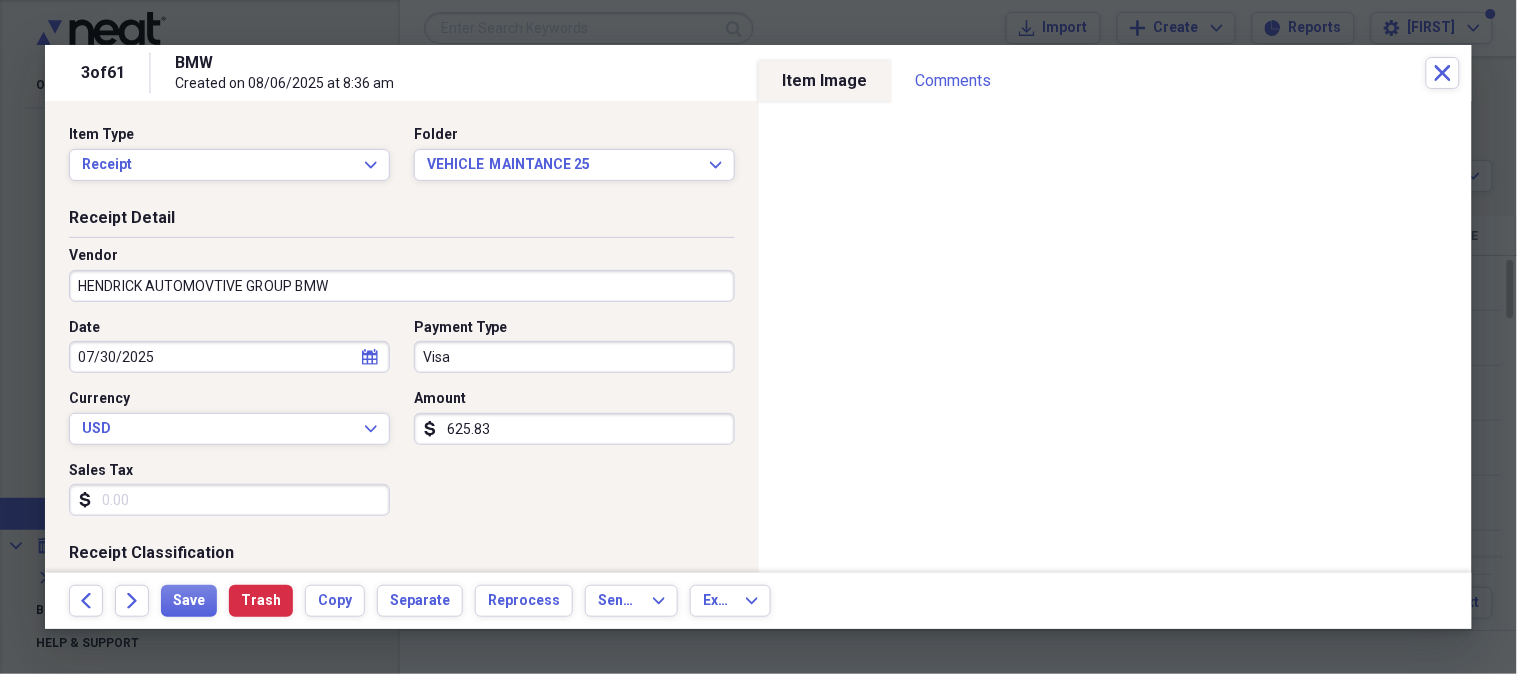 type on "625.83" 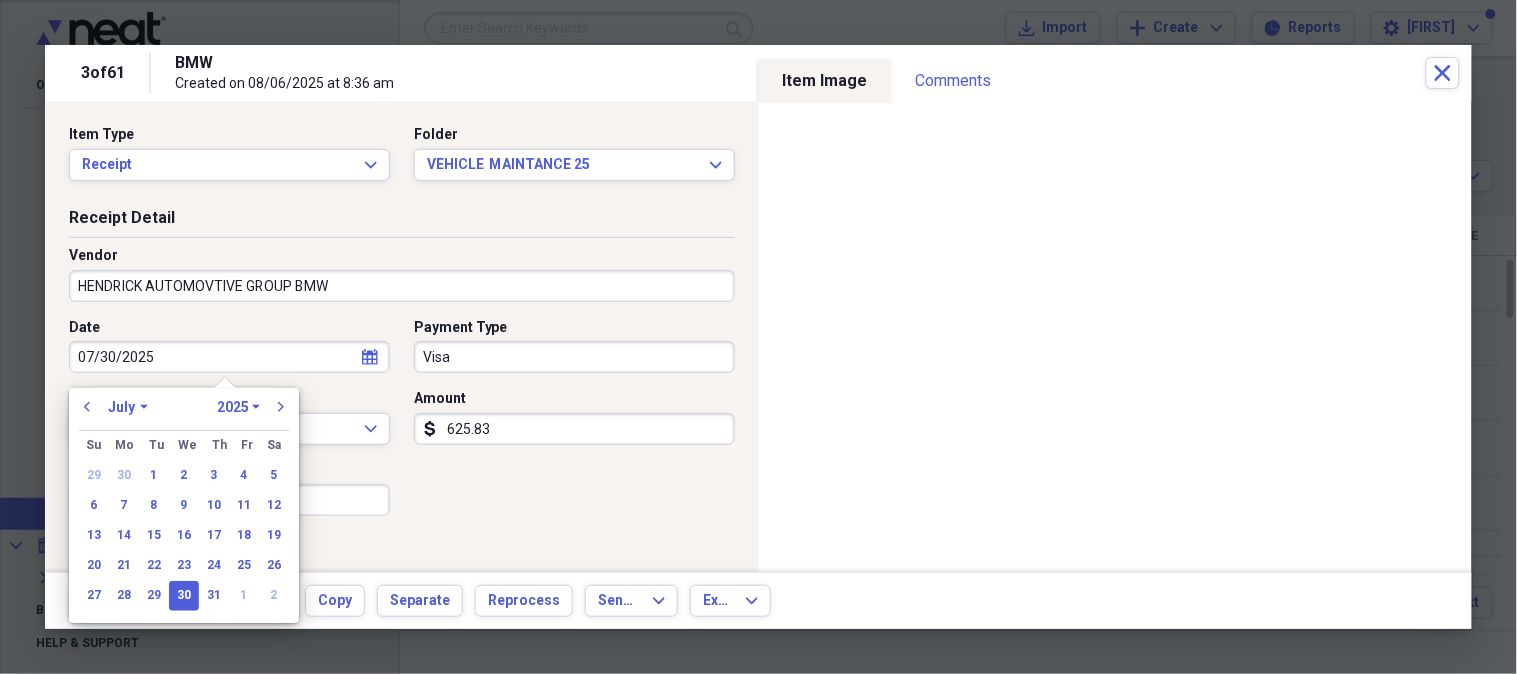 click on "January February March April May June July August September October November December" at bounding box center (128, 407) 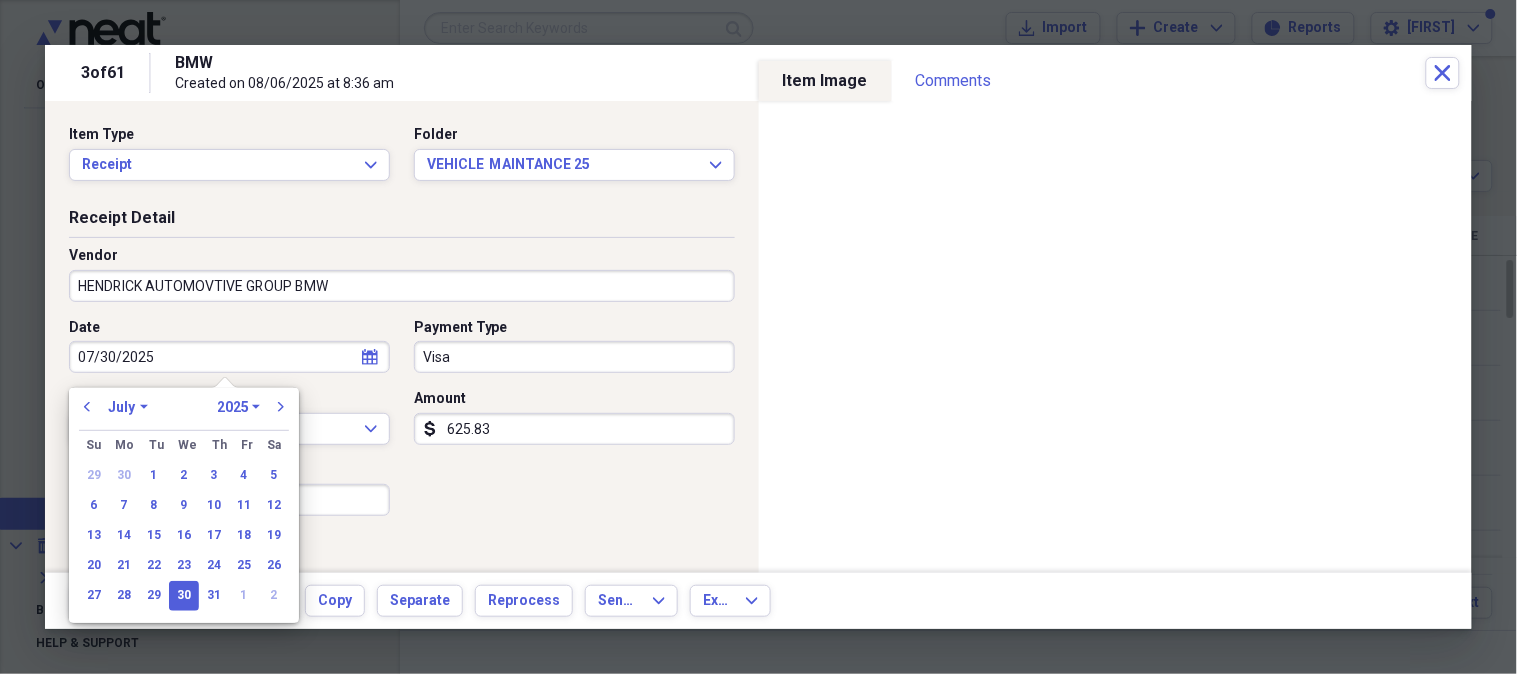 select on "7" 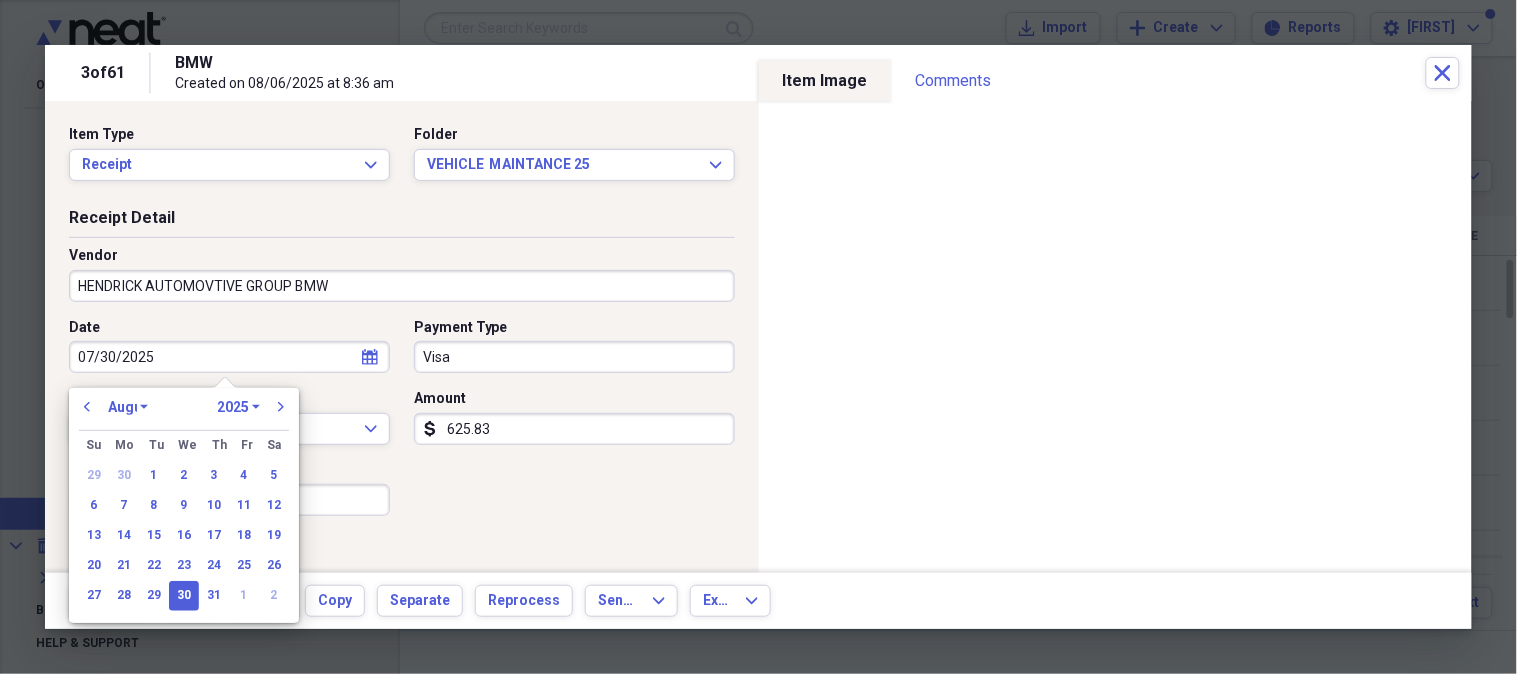 click on "January February March April May June July August September October November December" at bounding box center [128, 407] 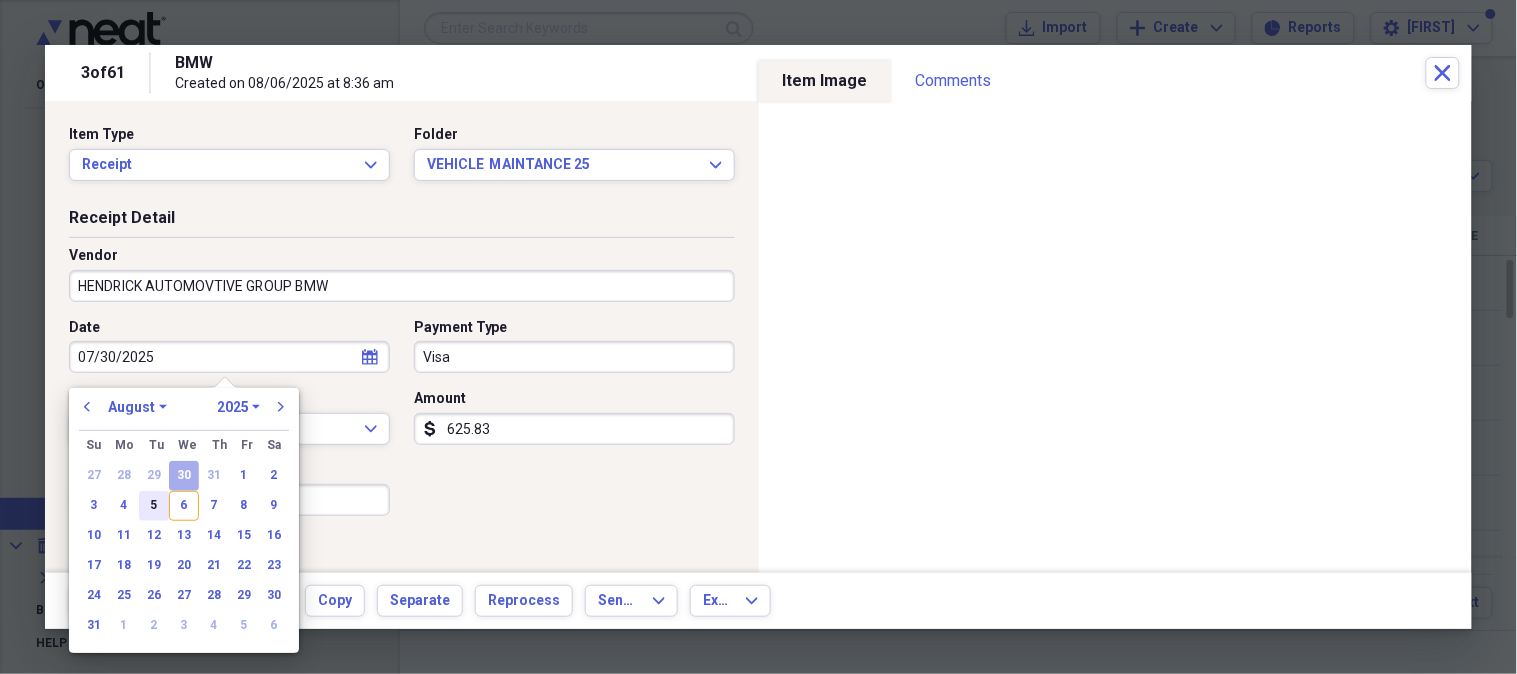 click on "5" at bounding box center [154, 506] 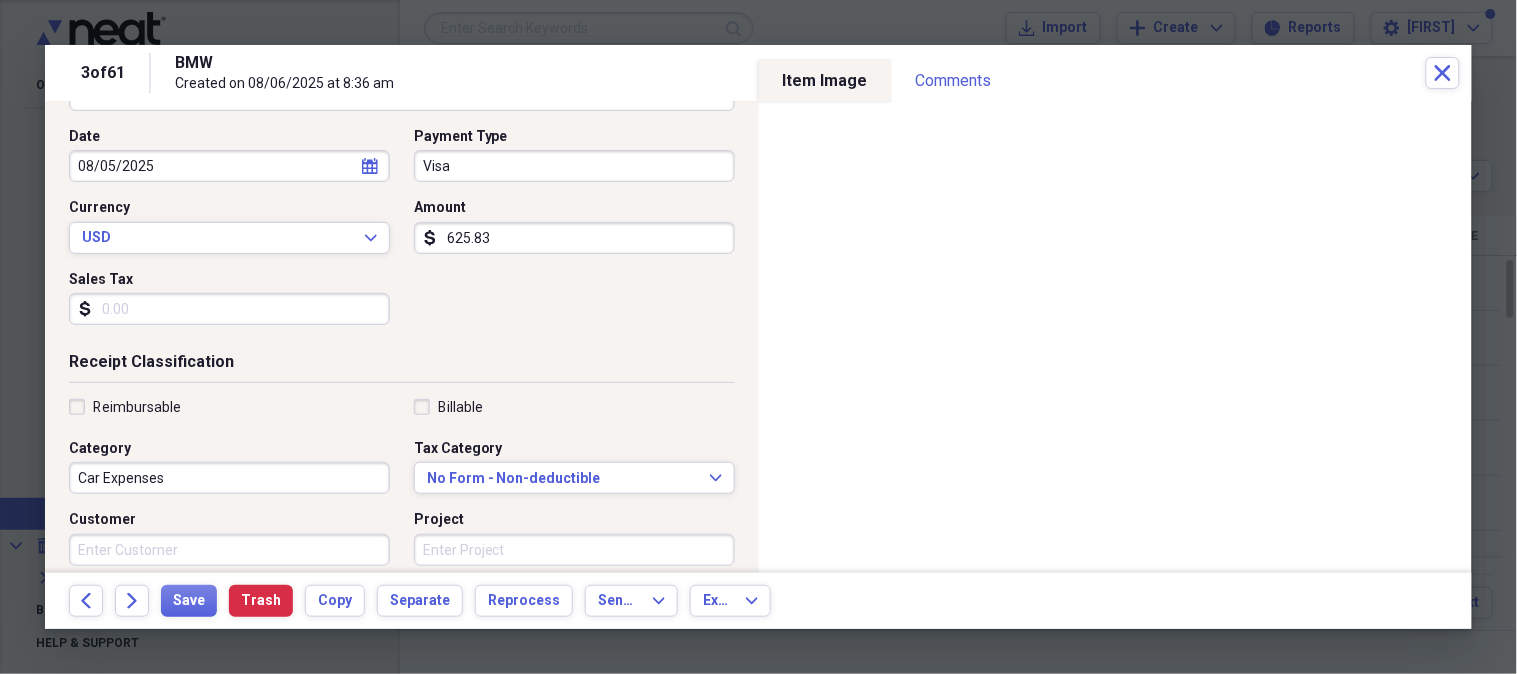 scroll, scrollTop: 198, scrollLeft: 0, axis: vertical 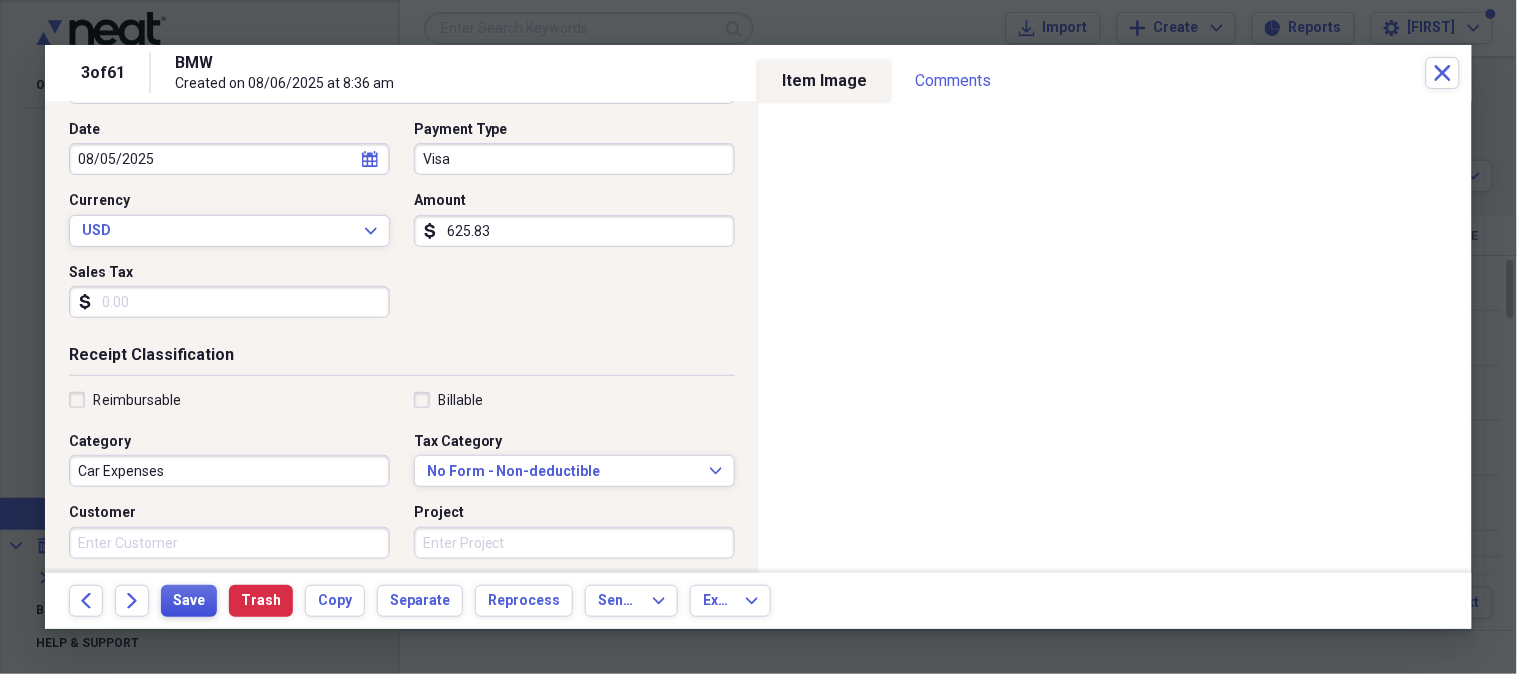 click on "Save" at bounding box center (189, 601) 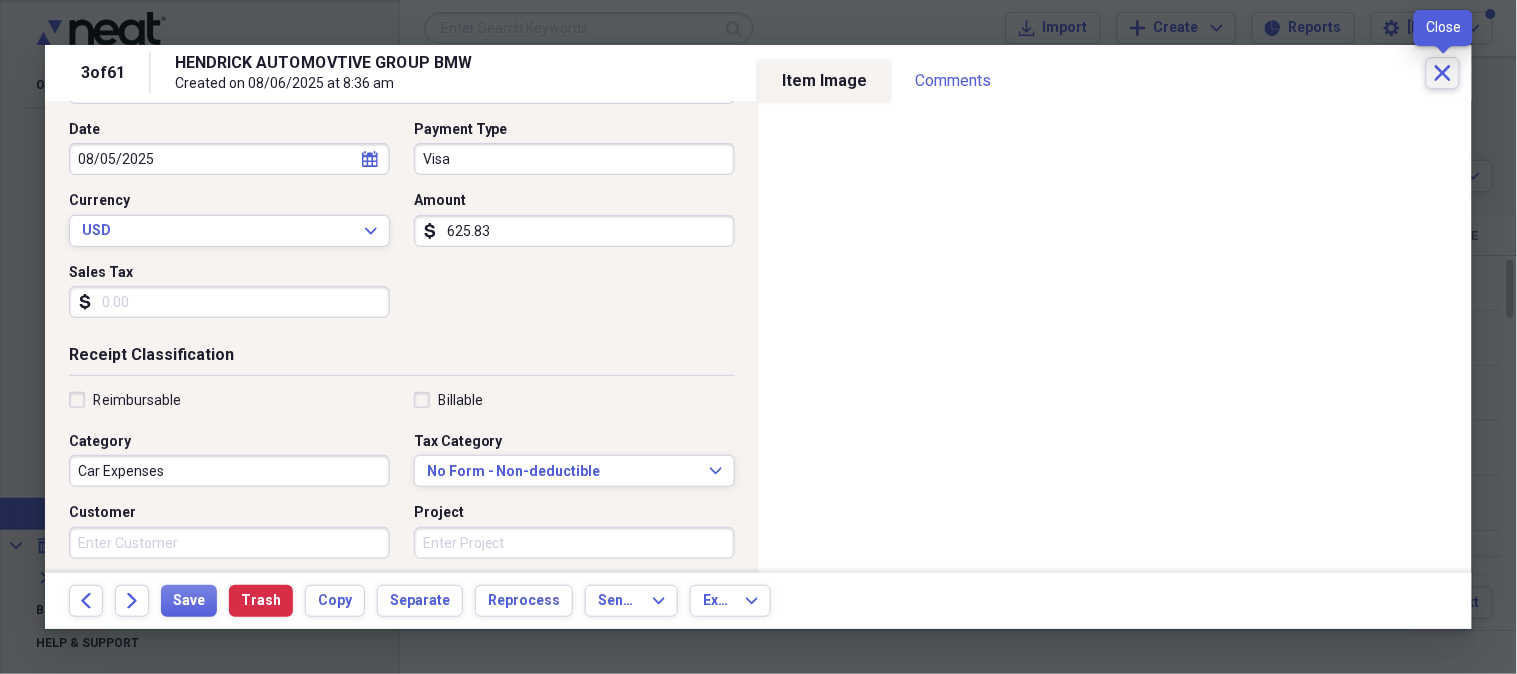 click on "Close" 